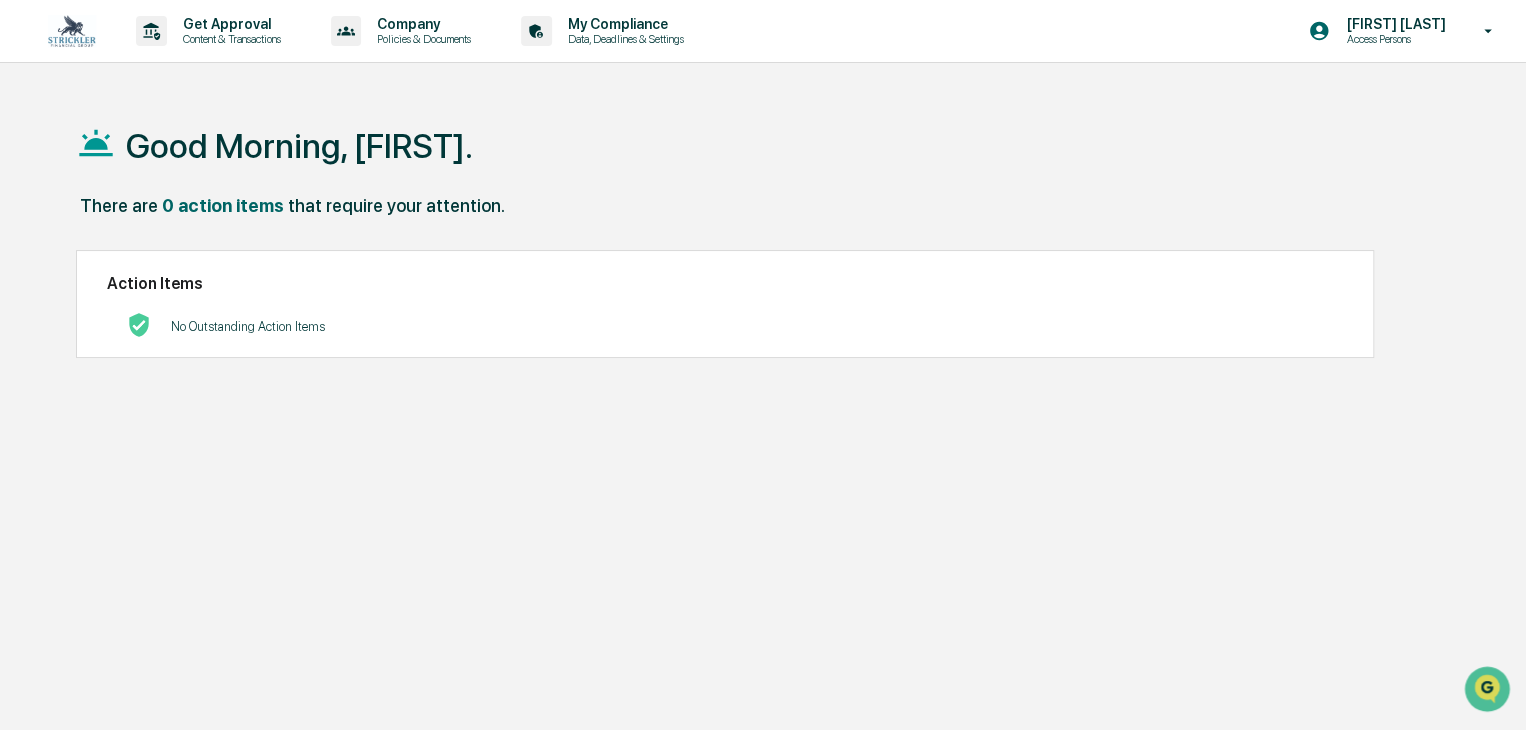 scroll, scrollTop: 0, scrollLeft: 0, axis: both 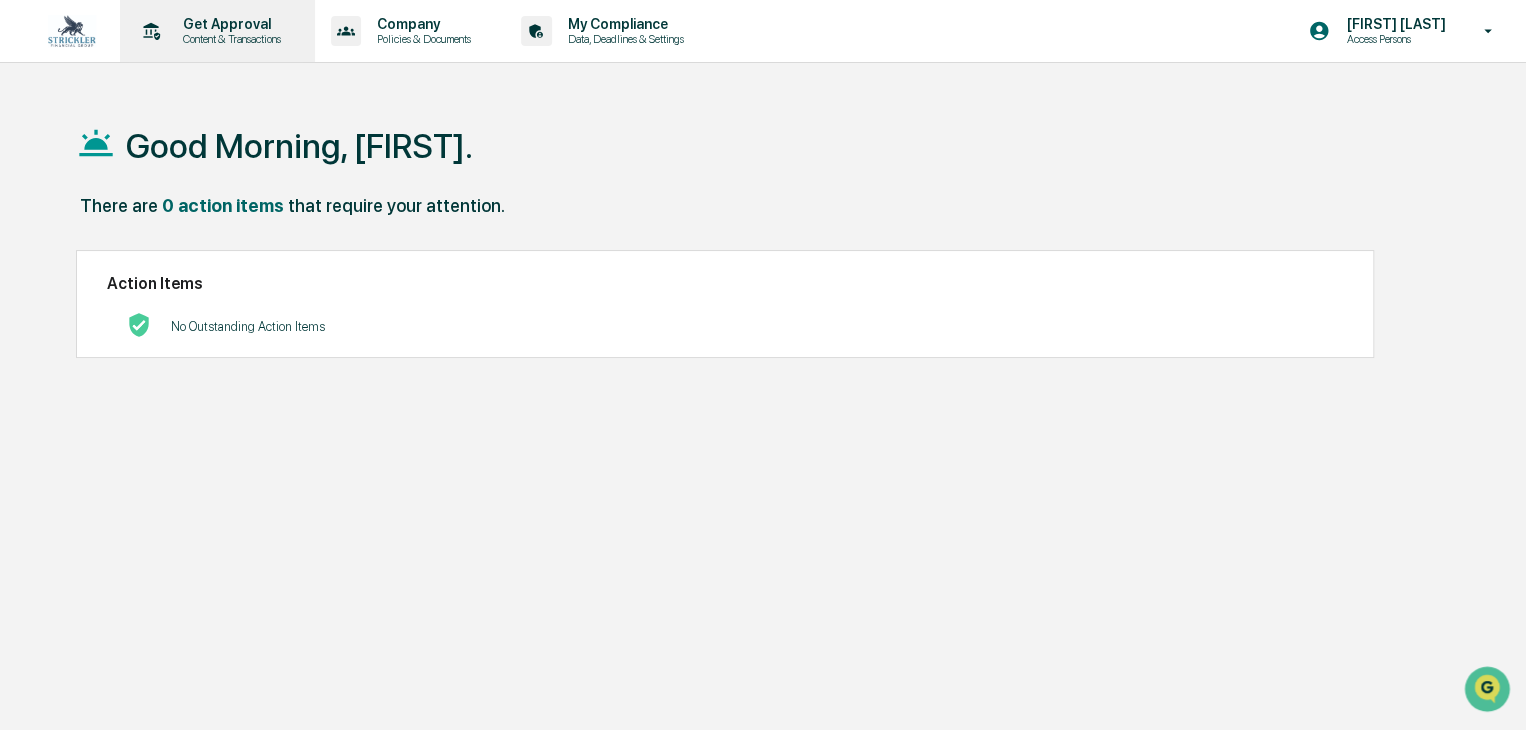 click on "Get Approval" at bounding box center (229, 24) 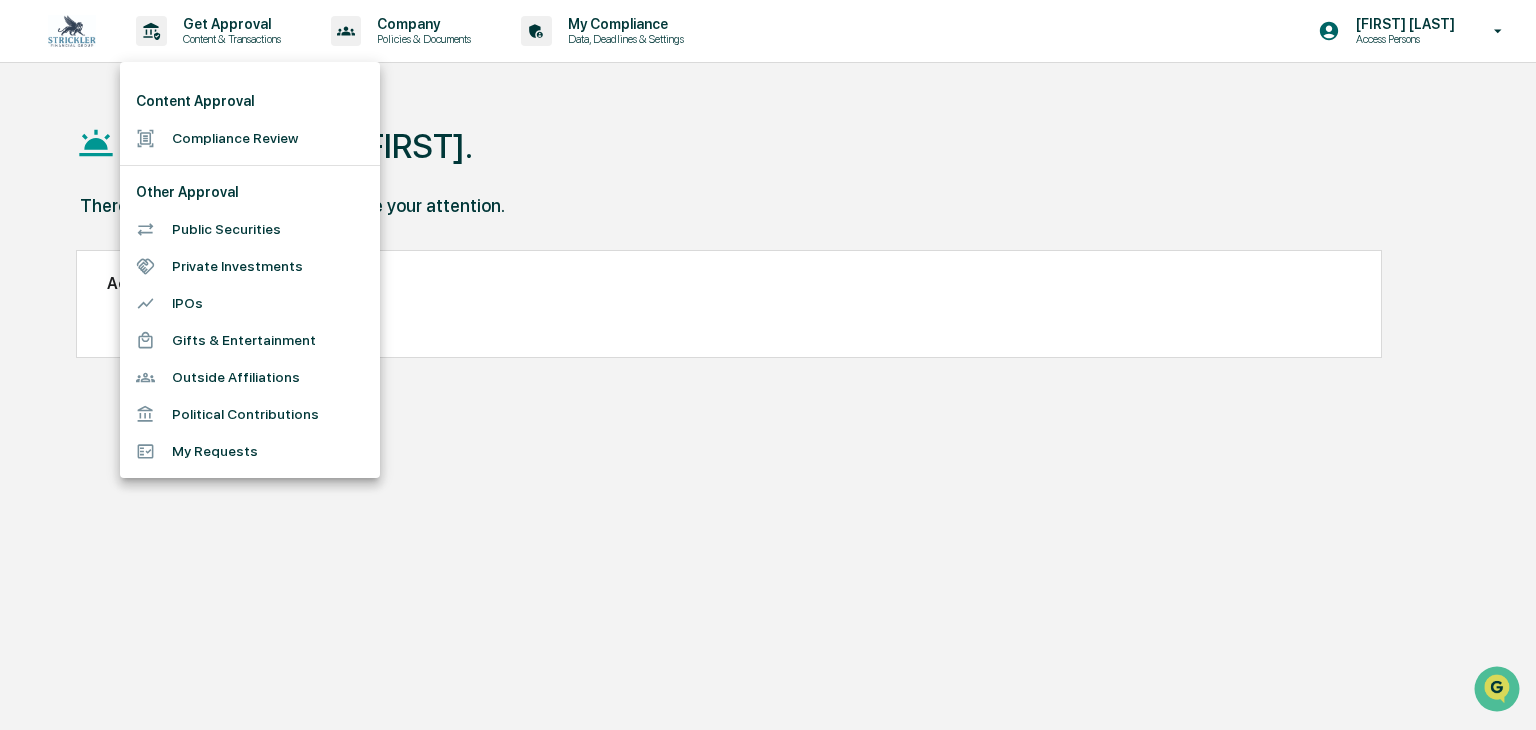 click on "Compliance Review" at bounding box center (250, 138) 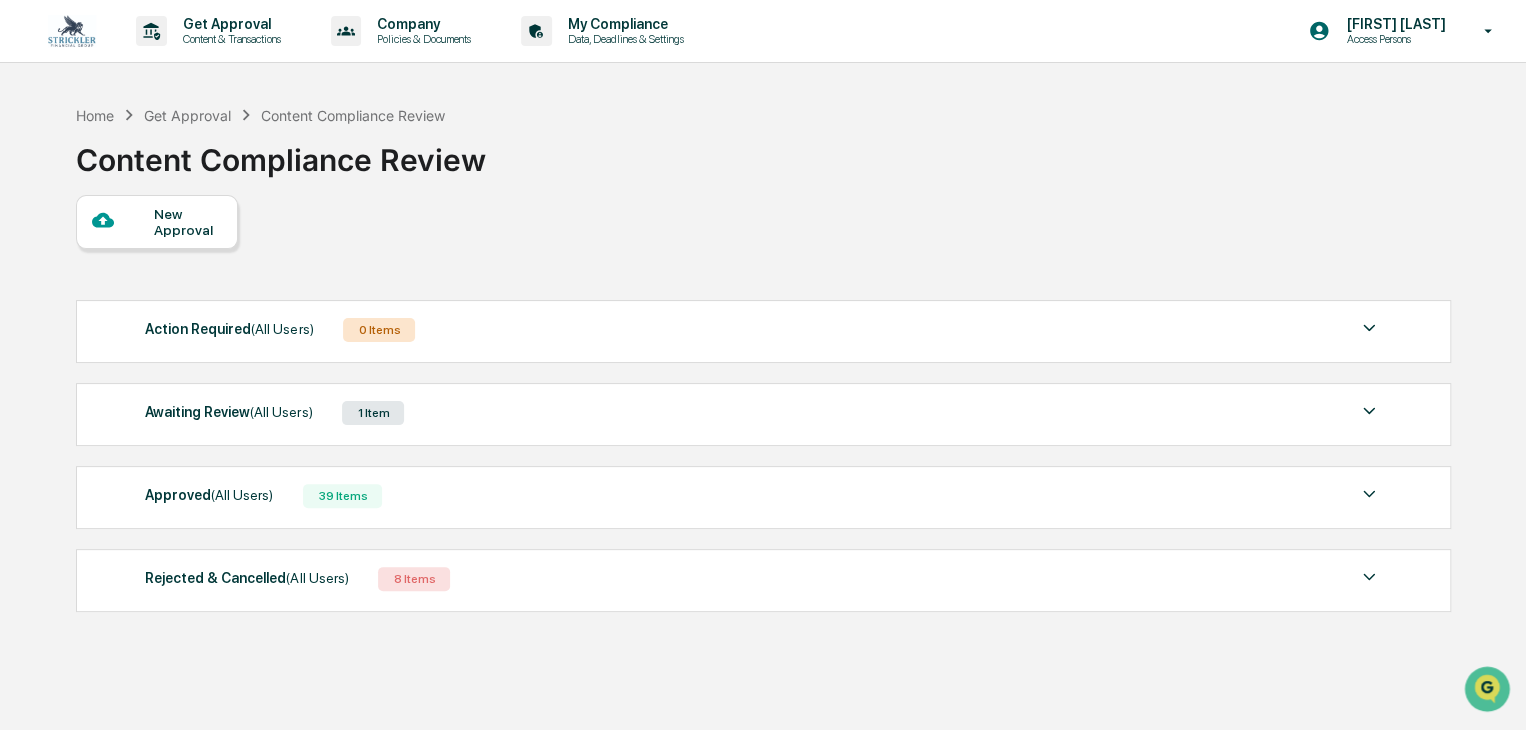 click on "New Approval" at bounding box center (157, 222) 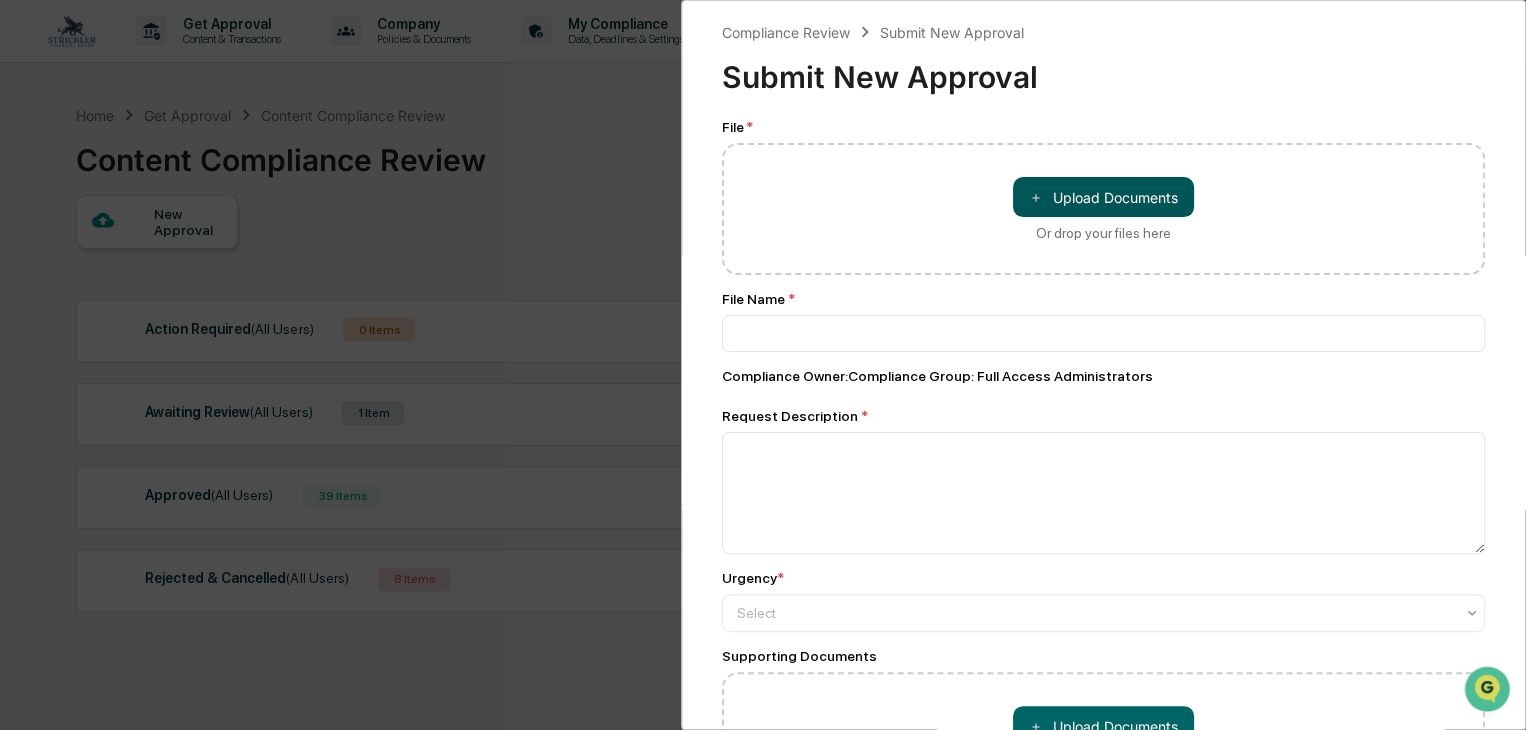 click on "＋ Upload Documents" at bounding box center [1103, 197] 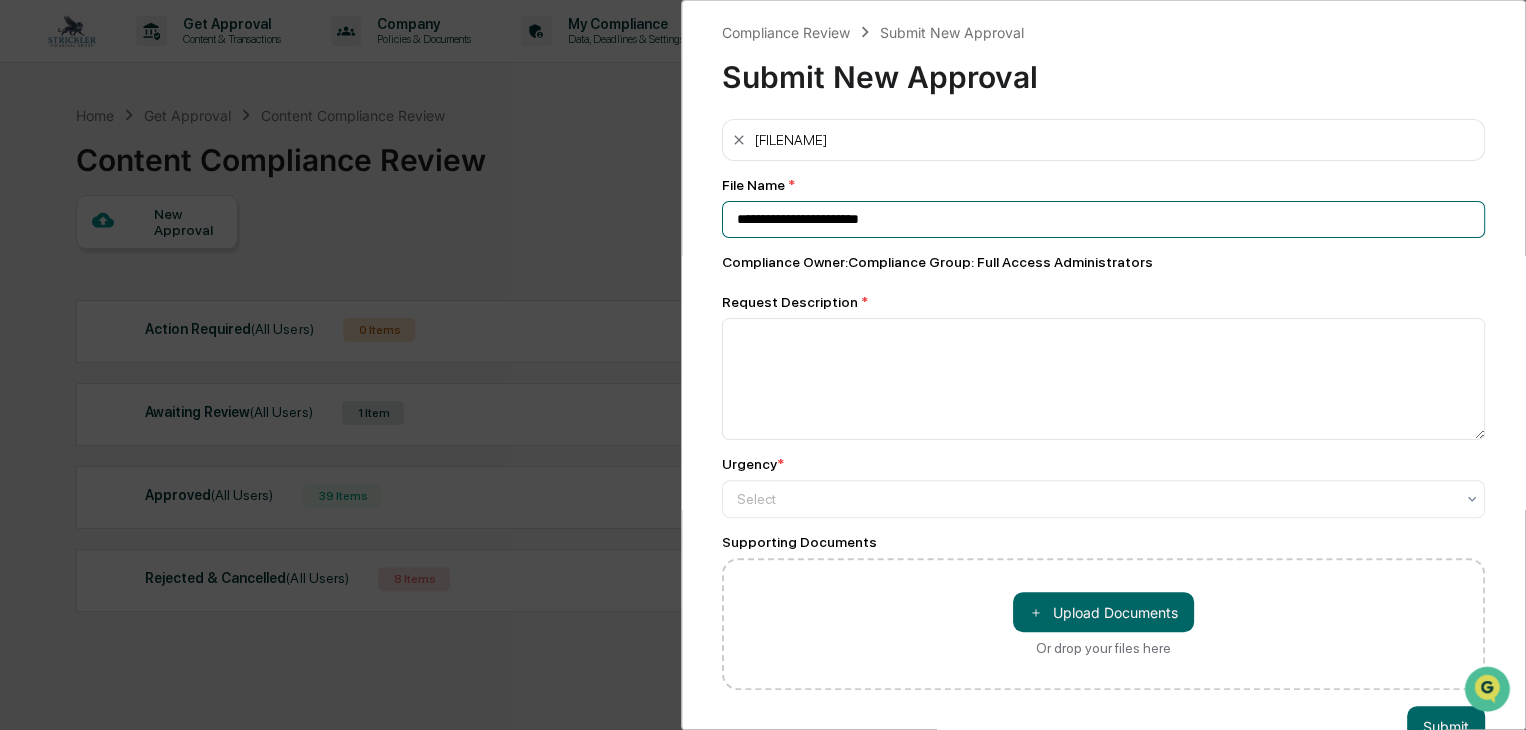 click on "**********" at bounding box center [1103, 219] 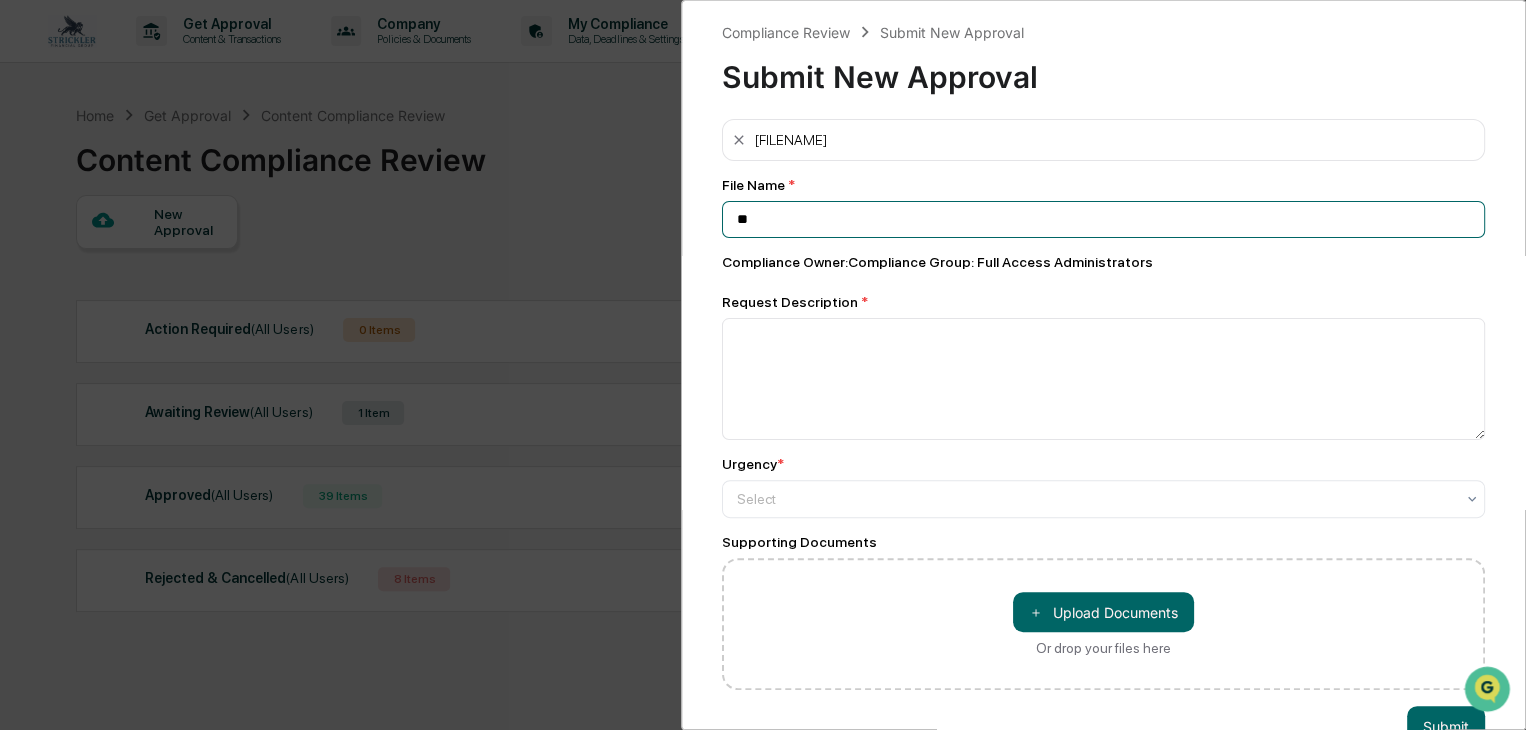 type on "*" 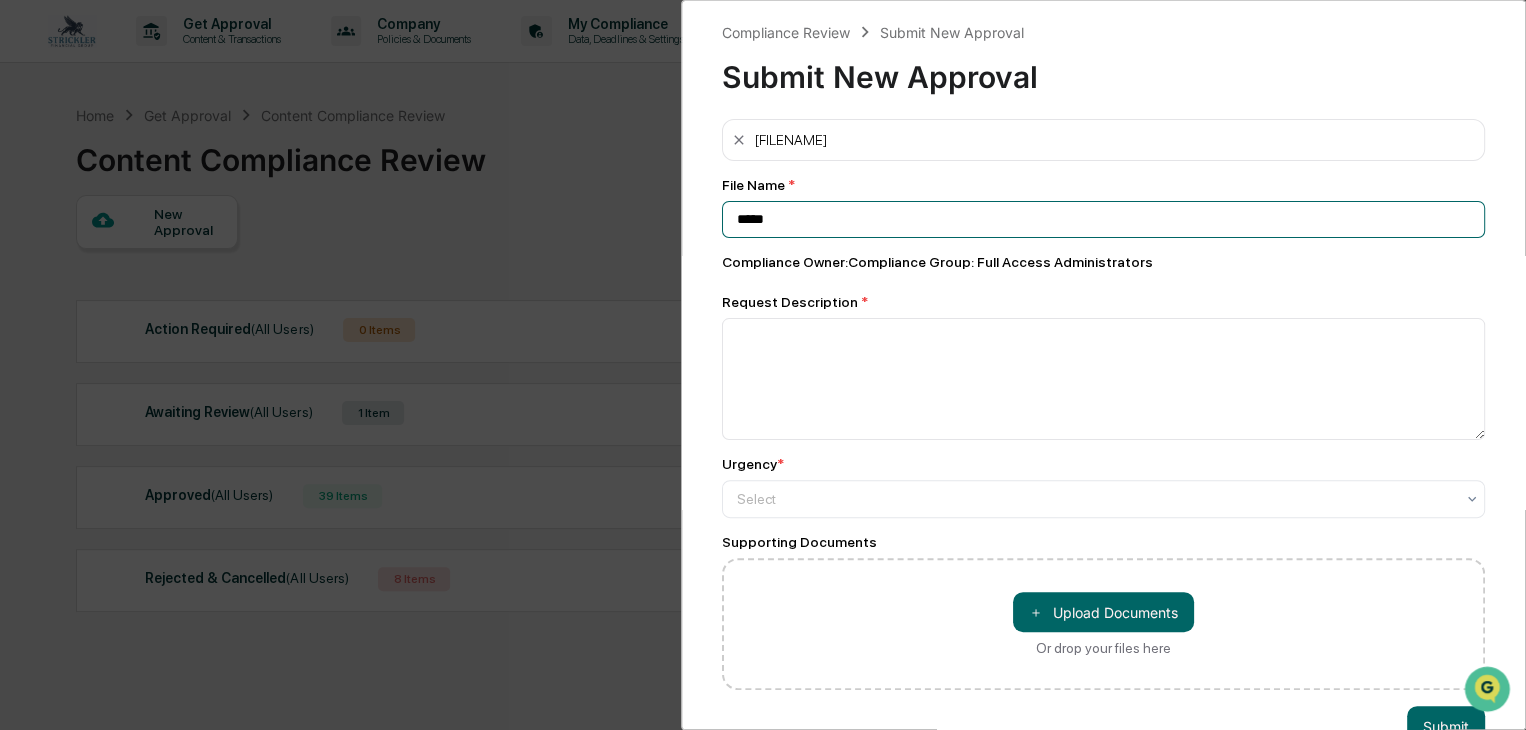 click on "*****" at bounding box center [1103, 219] 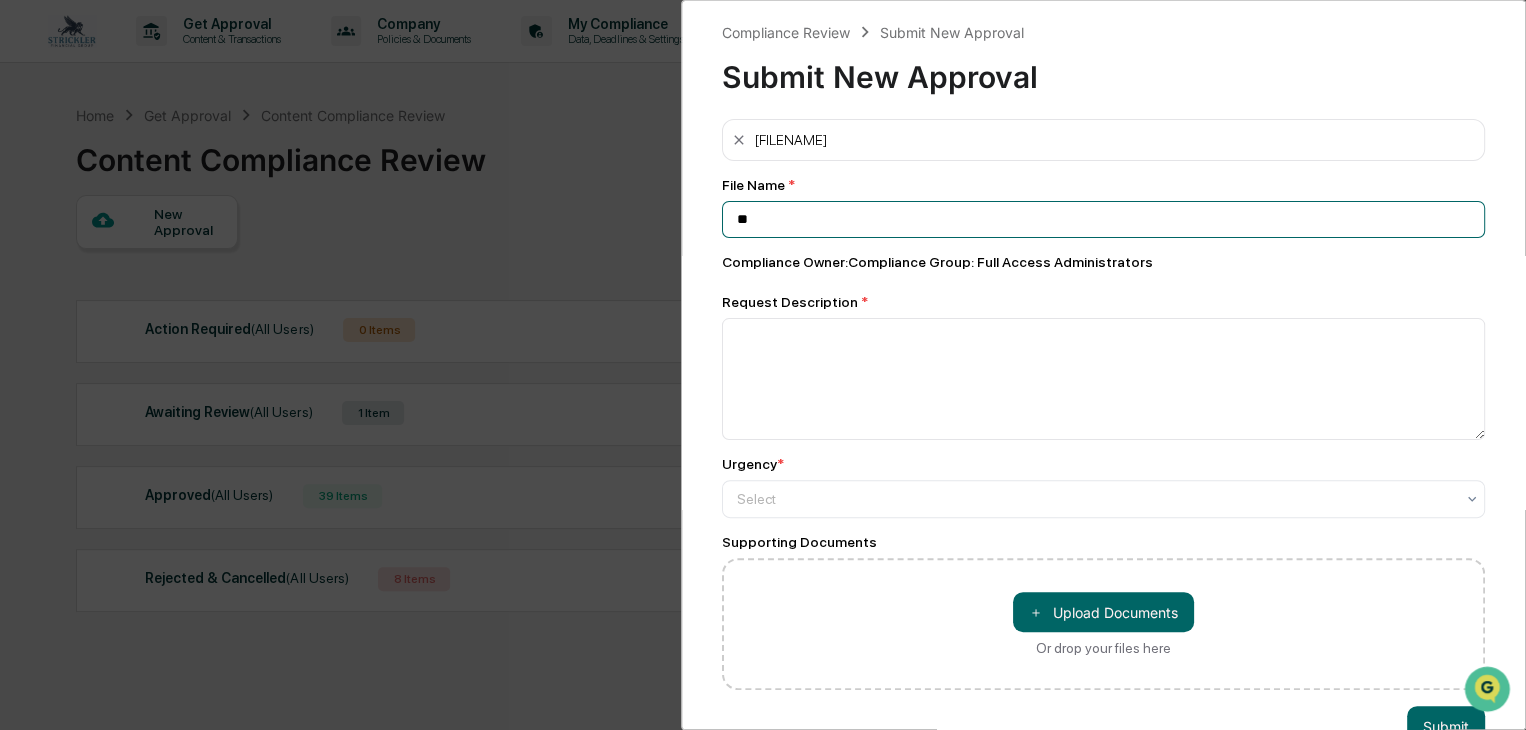 type on "*" 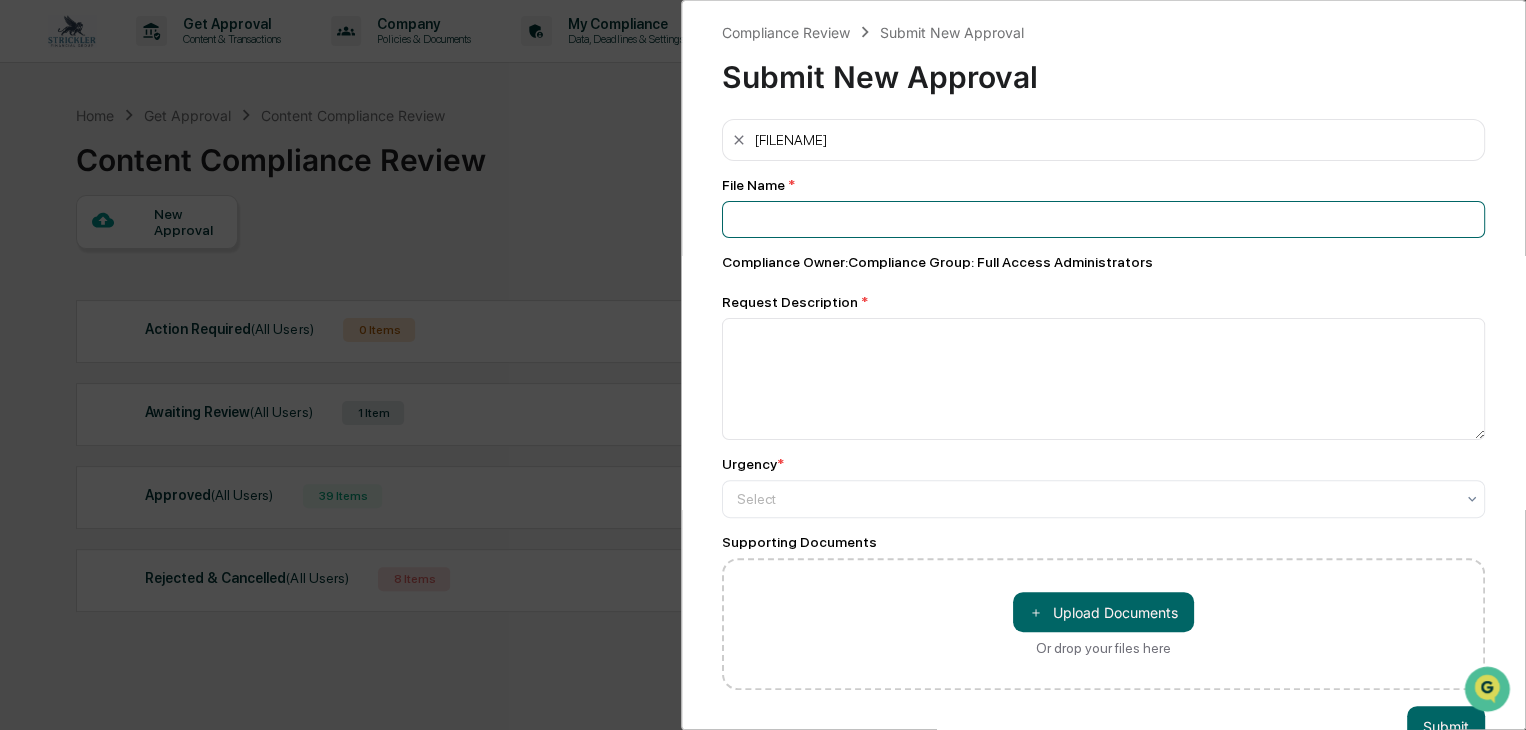 type on "*" 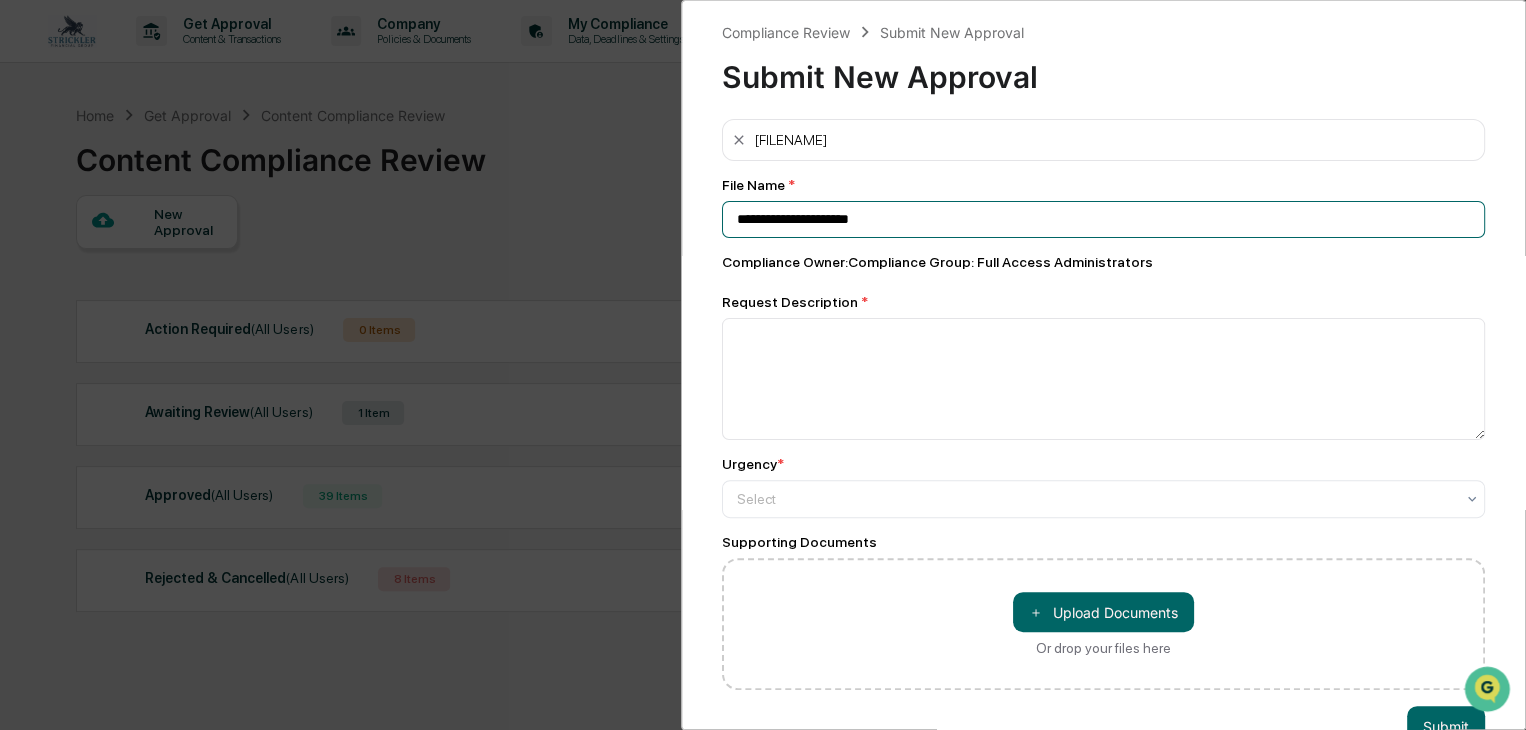 type on "**********" 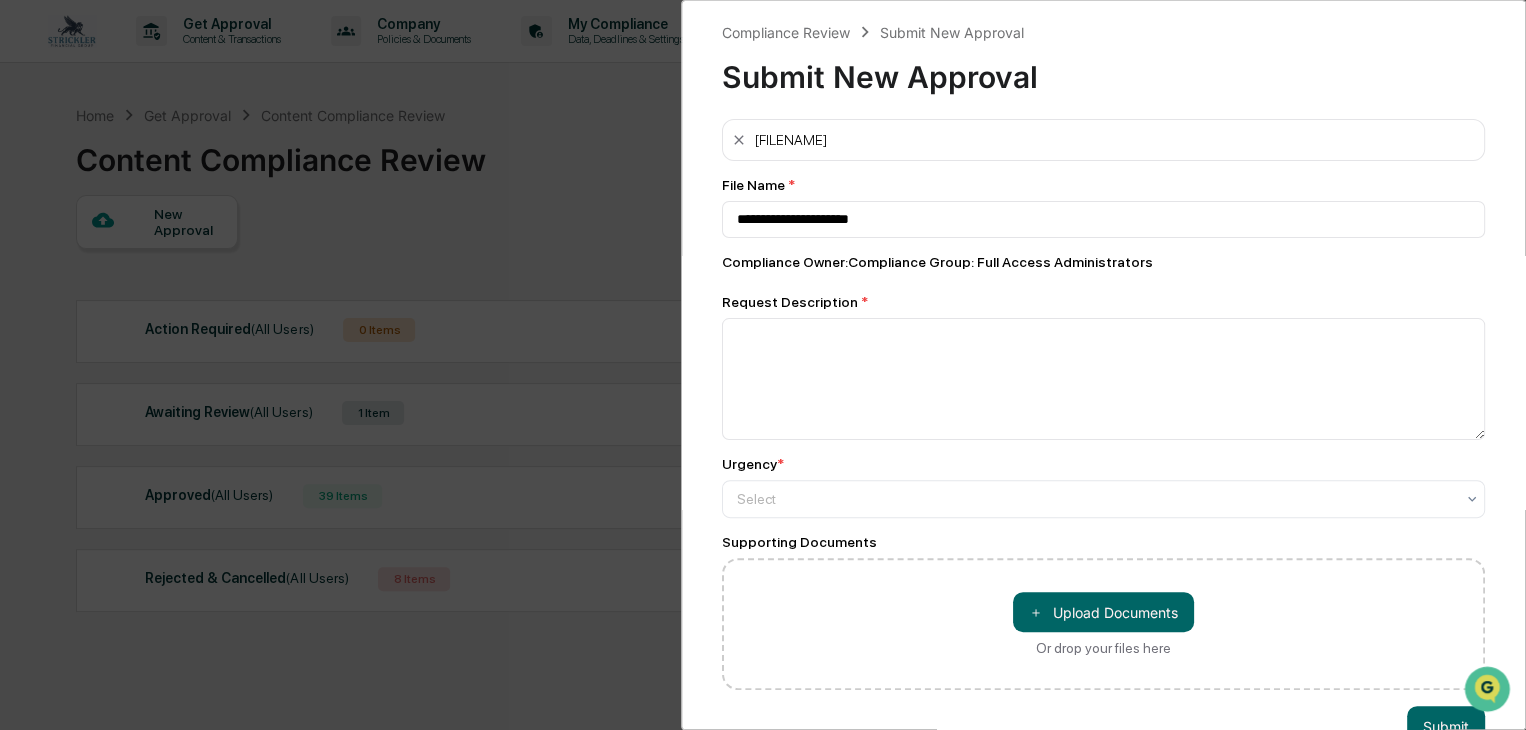 drag, startPoint x: 911, startPoint y: 194, endPoint x: 922, endPoint y: 172, distance: 24.596748 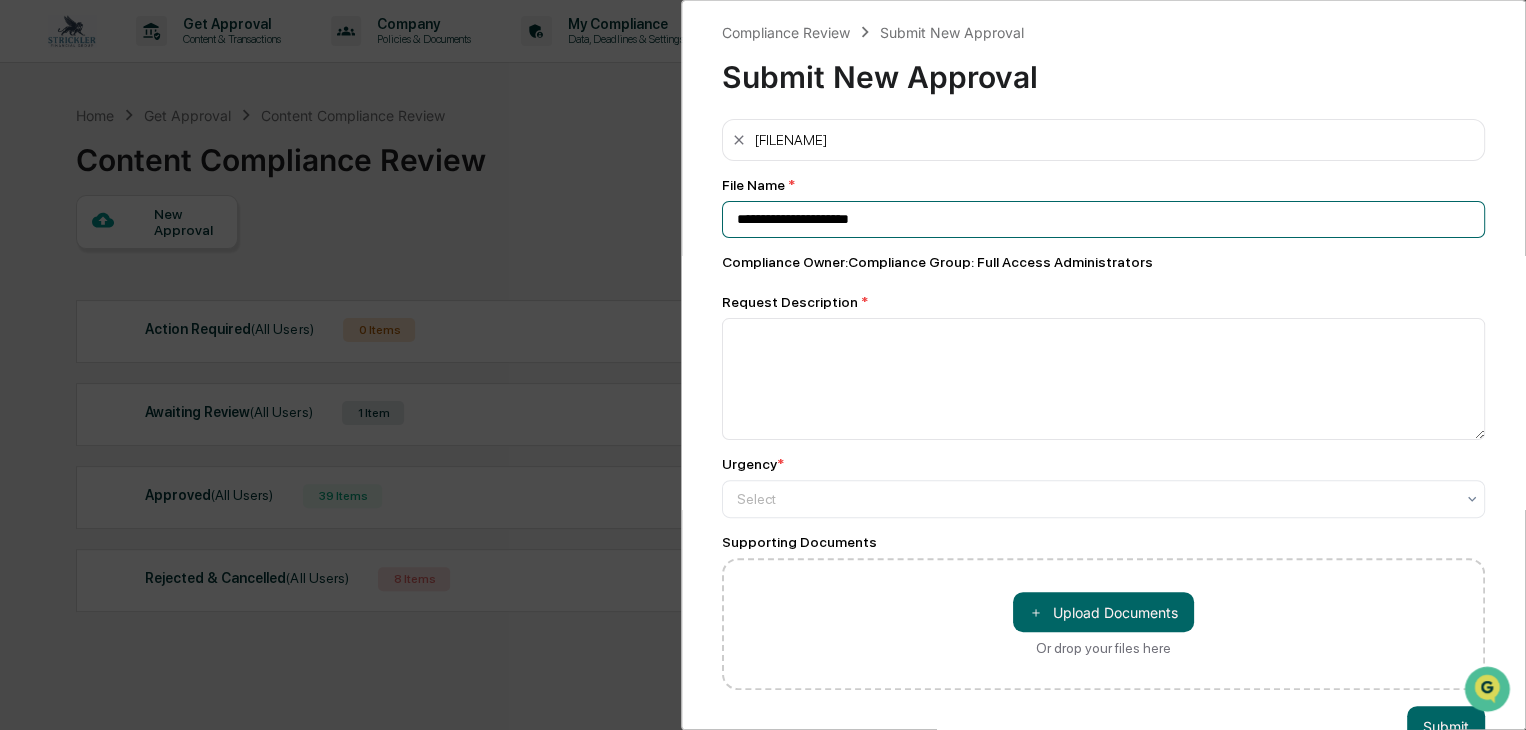 click on "**********" at bounding box center [1103, 219] 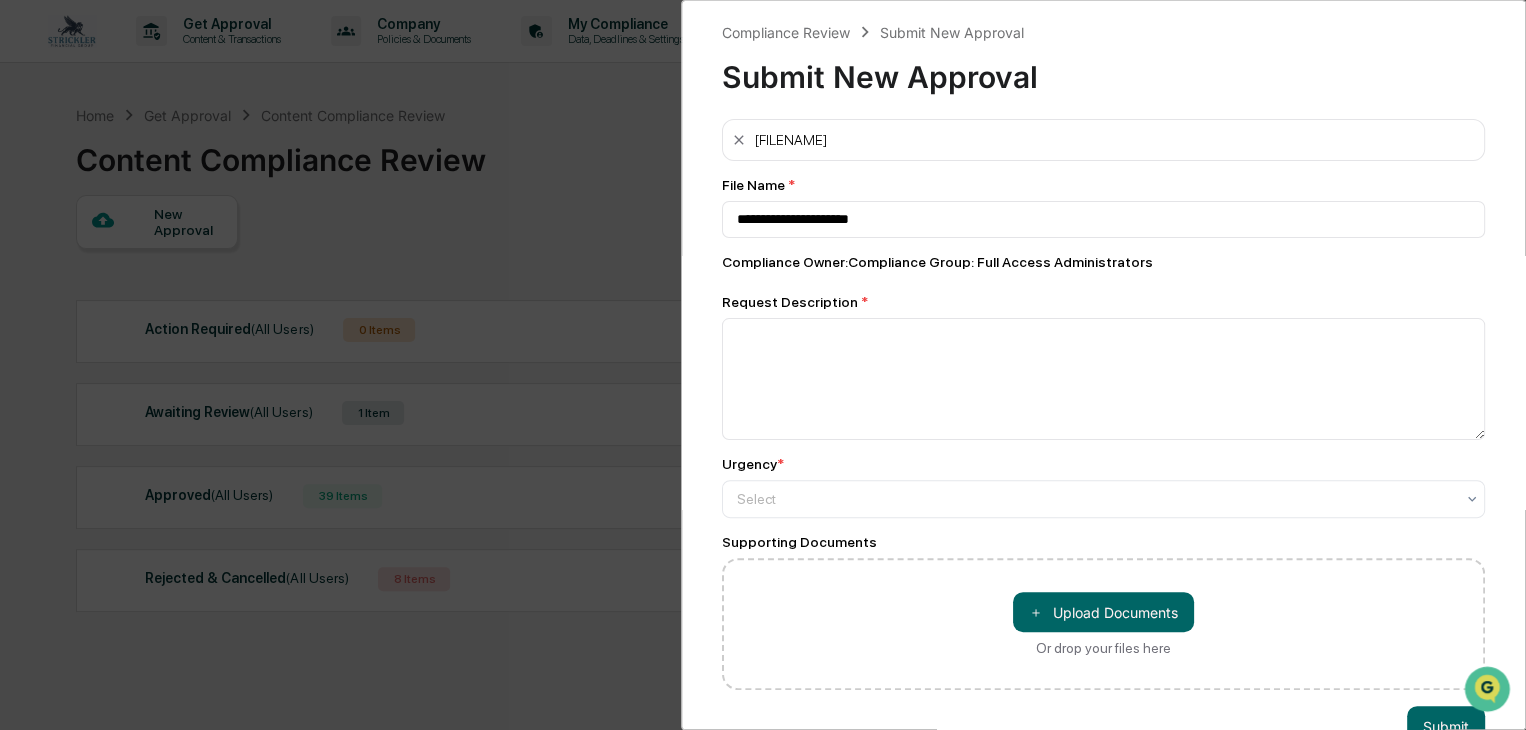 click on "**********" at bounding box center (1103, 404) 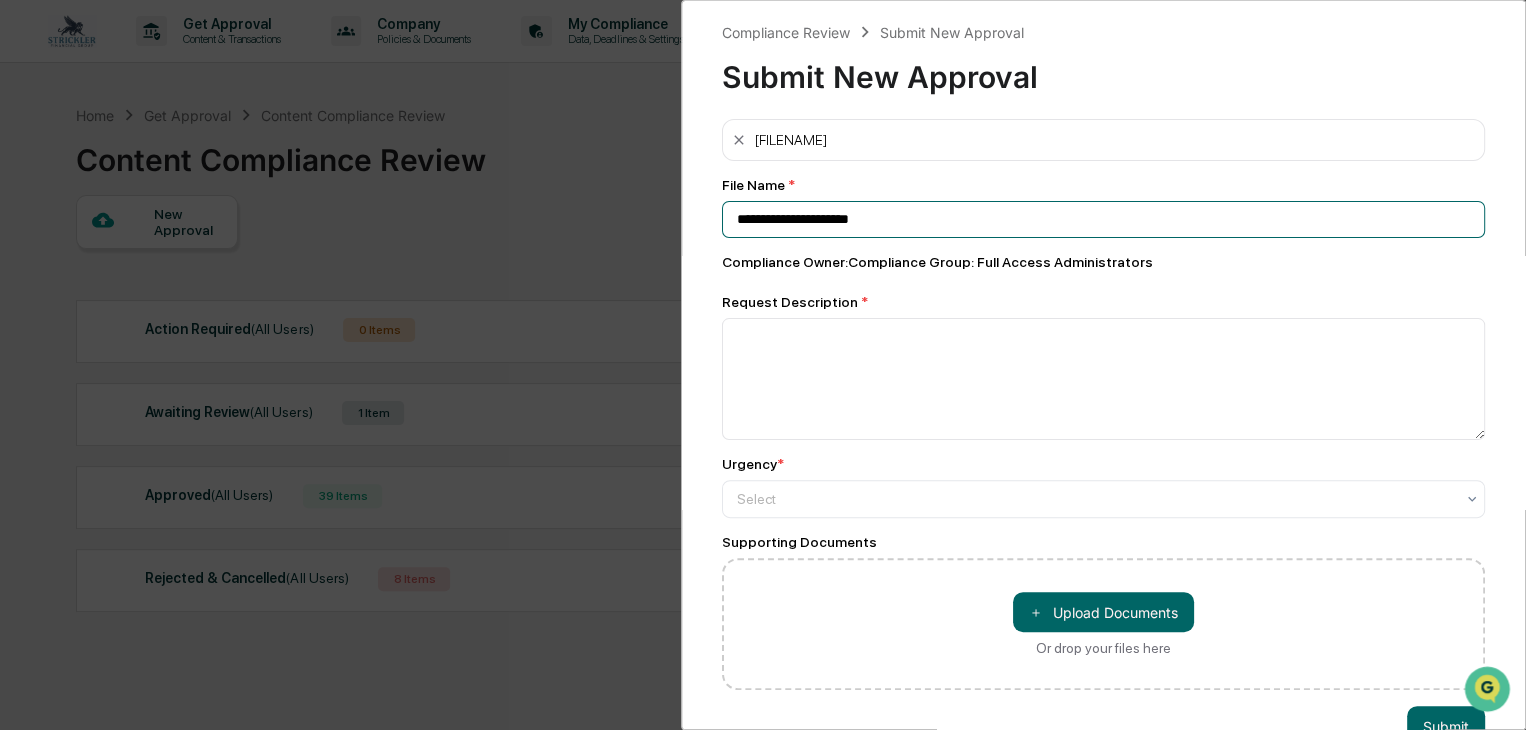 click on "**********" at bounding box center [1103, 219] 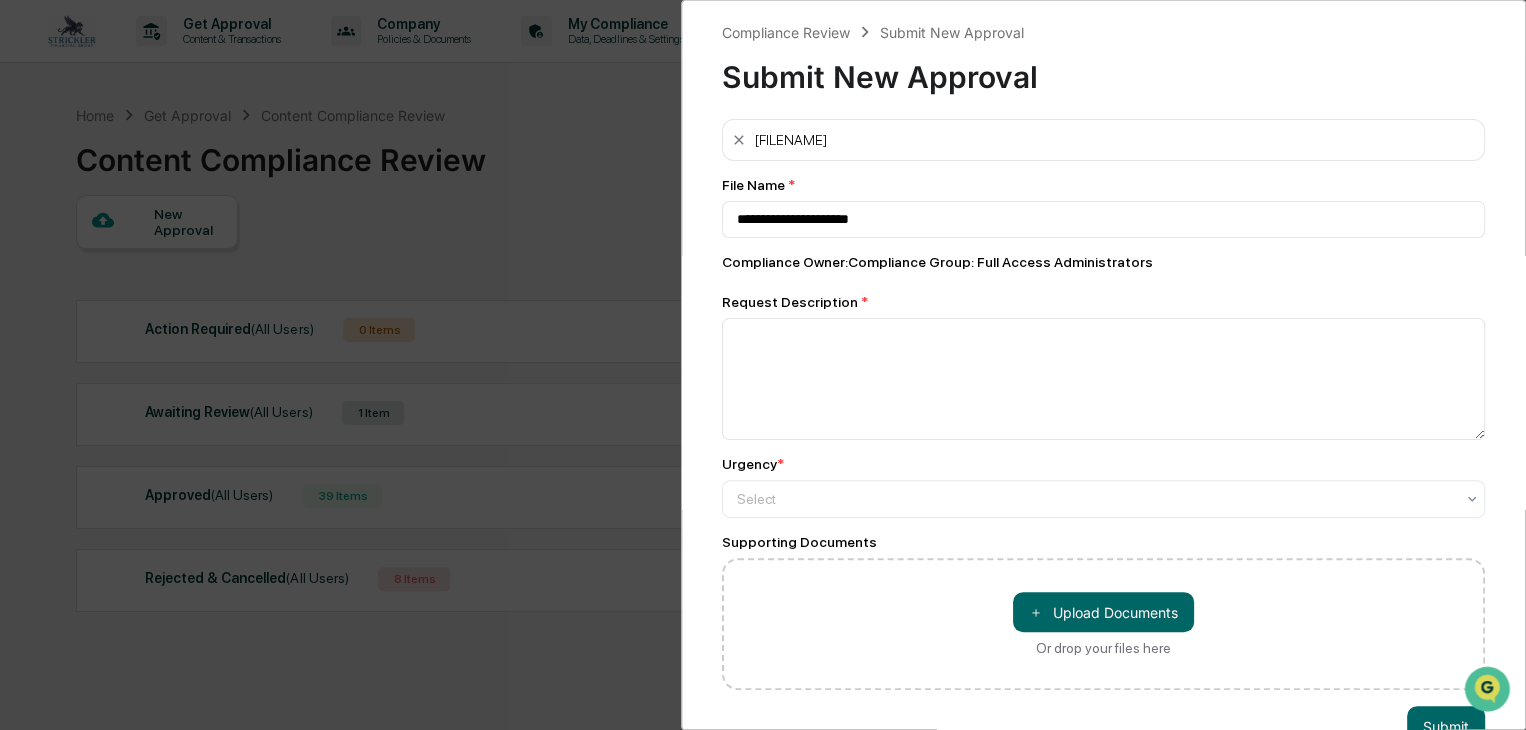 click on "File Name   *" at bounding box center (1103, 185) 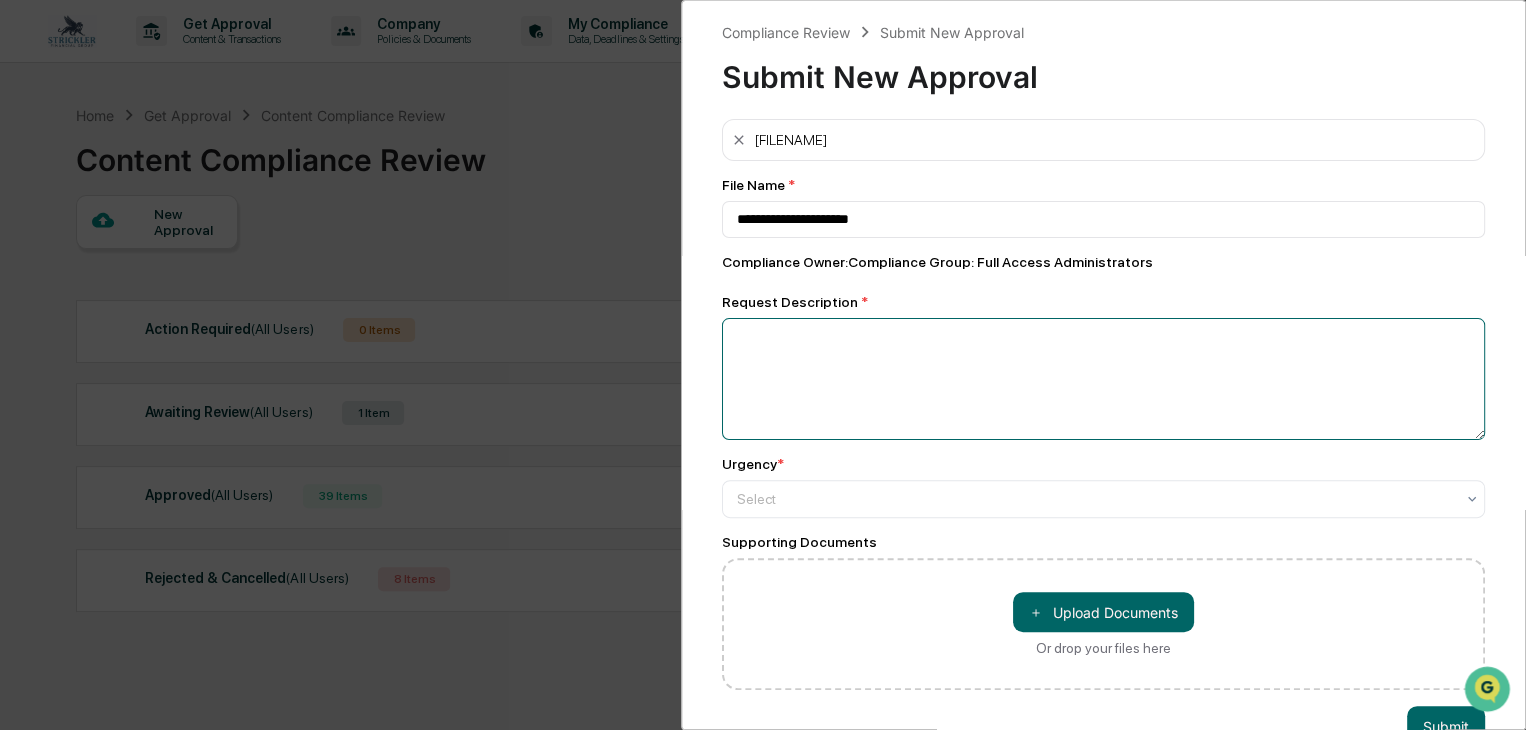 click at bounding box center (1103, 379) 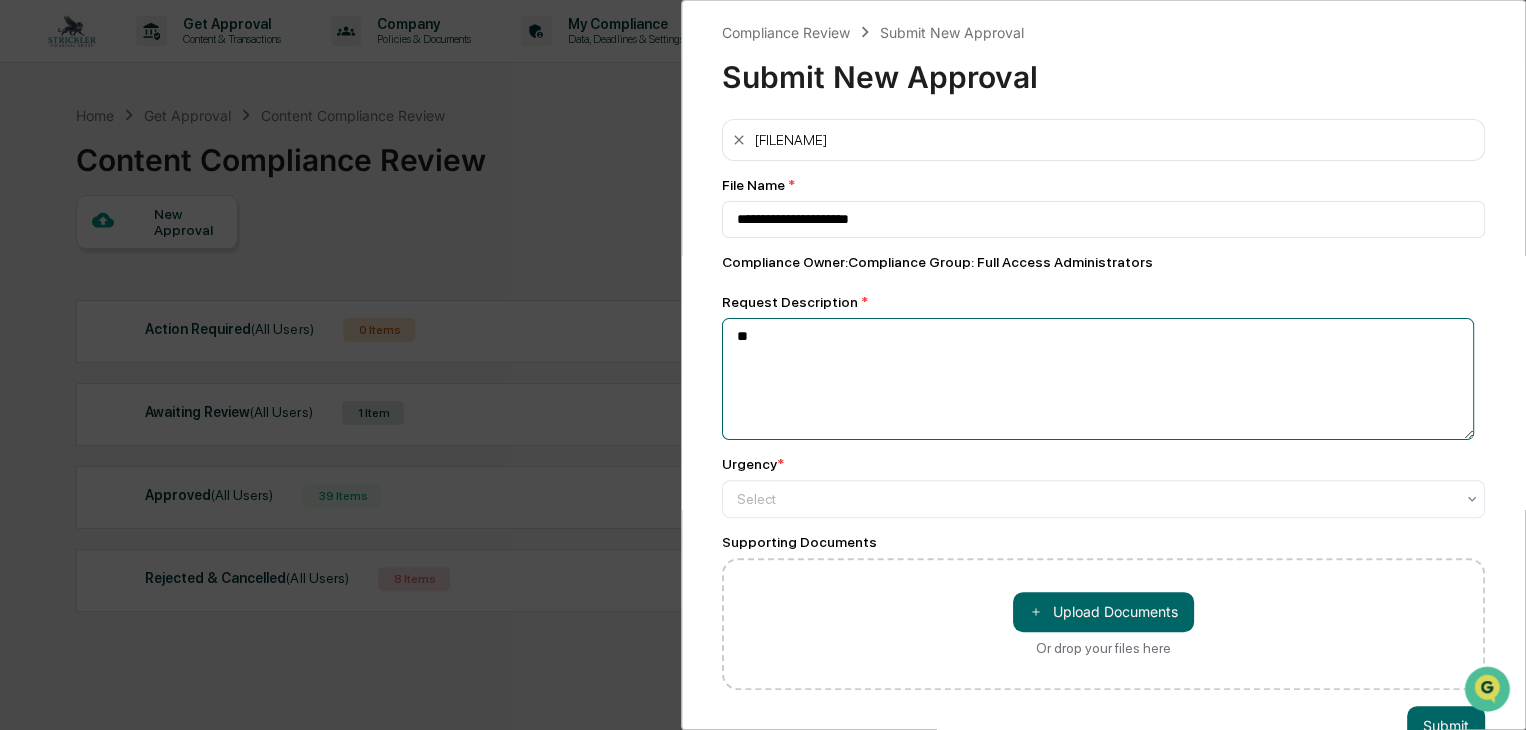 type on "*" 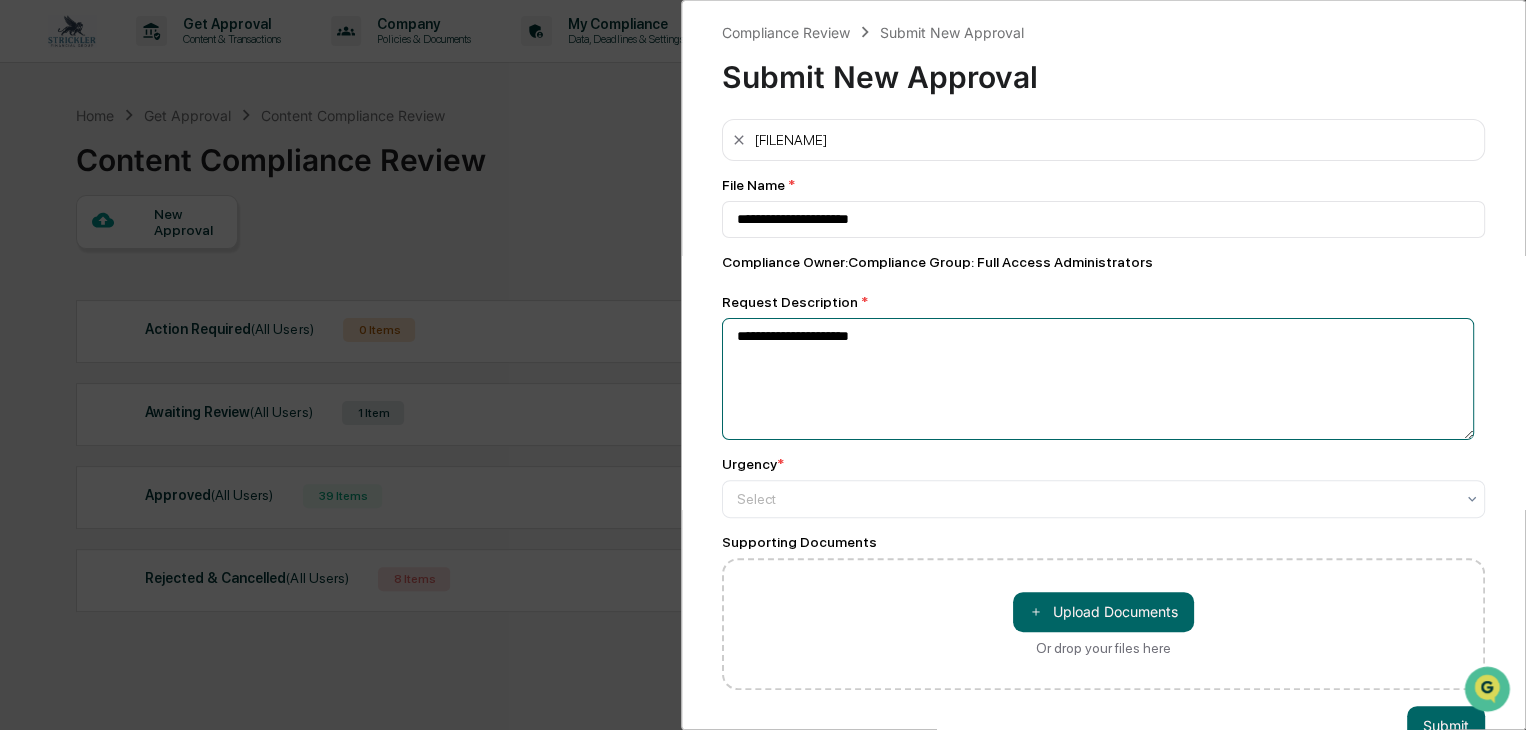type on "**********" 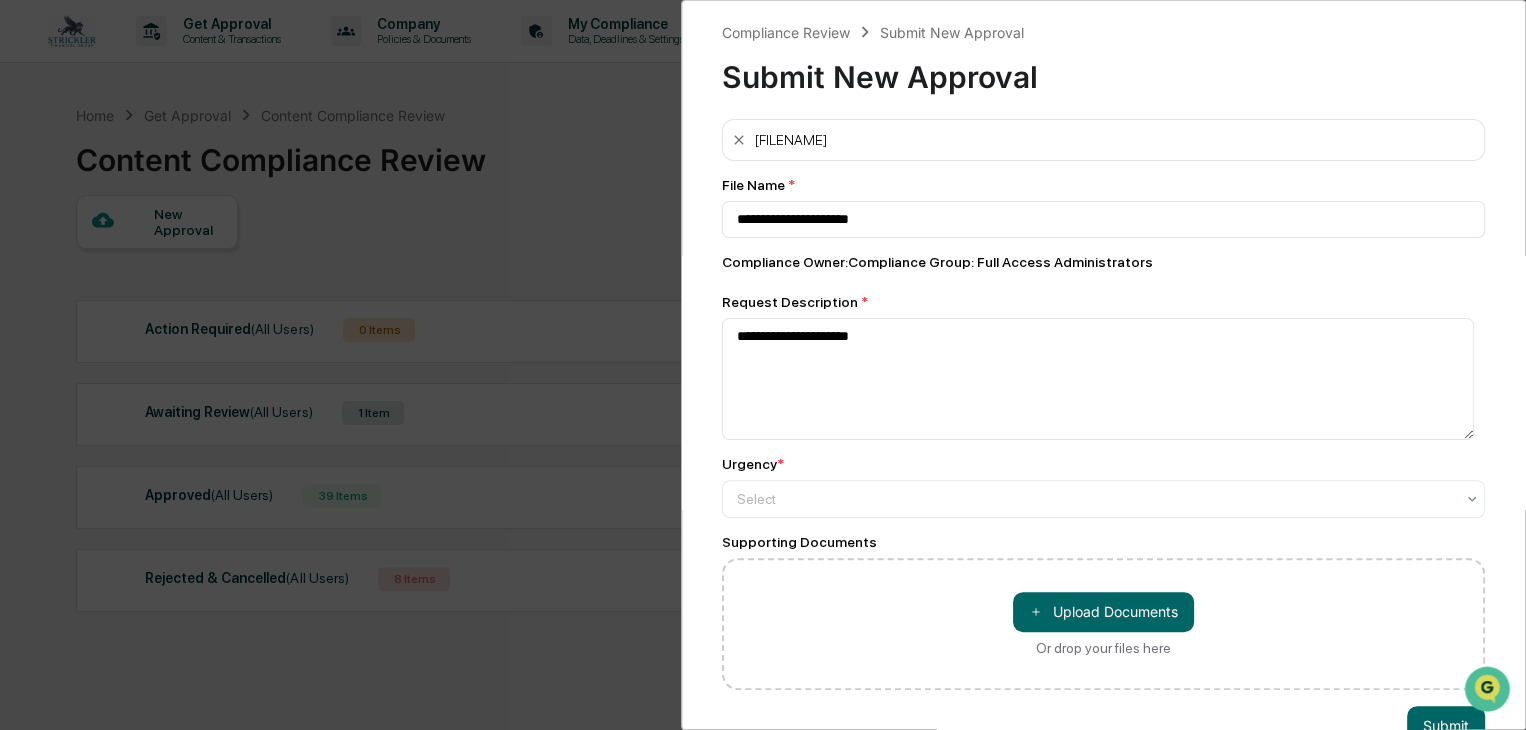 click on "Request Description   *" at bounding box center (1103, 302) 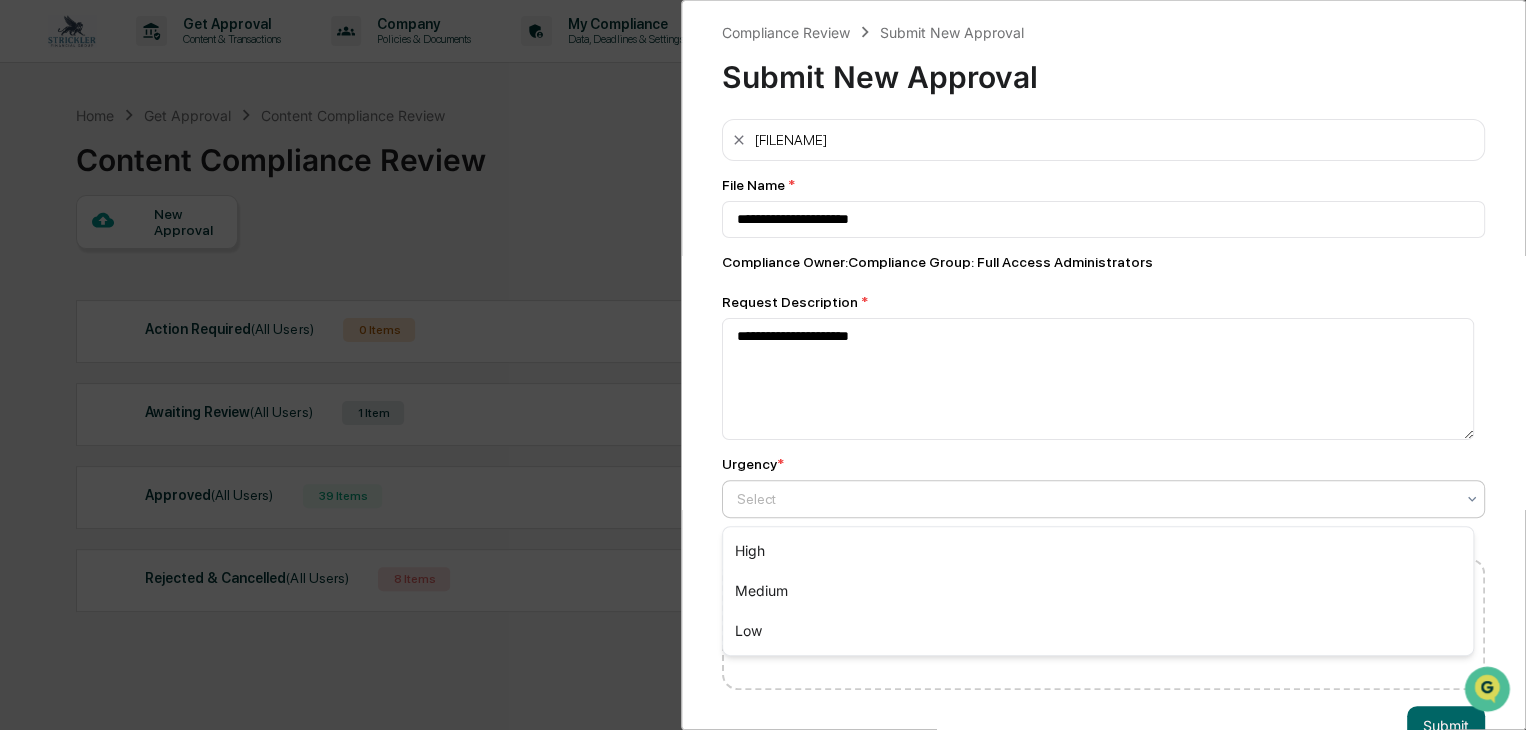 click at bounding box center (1095, 499) 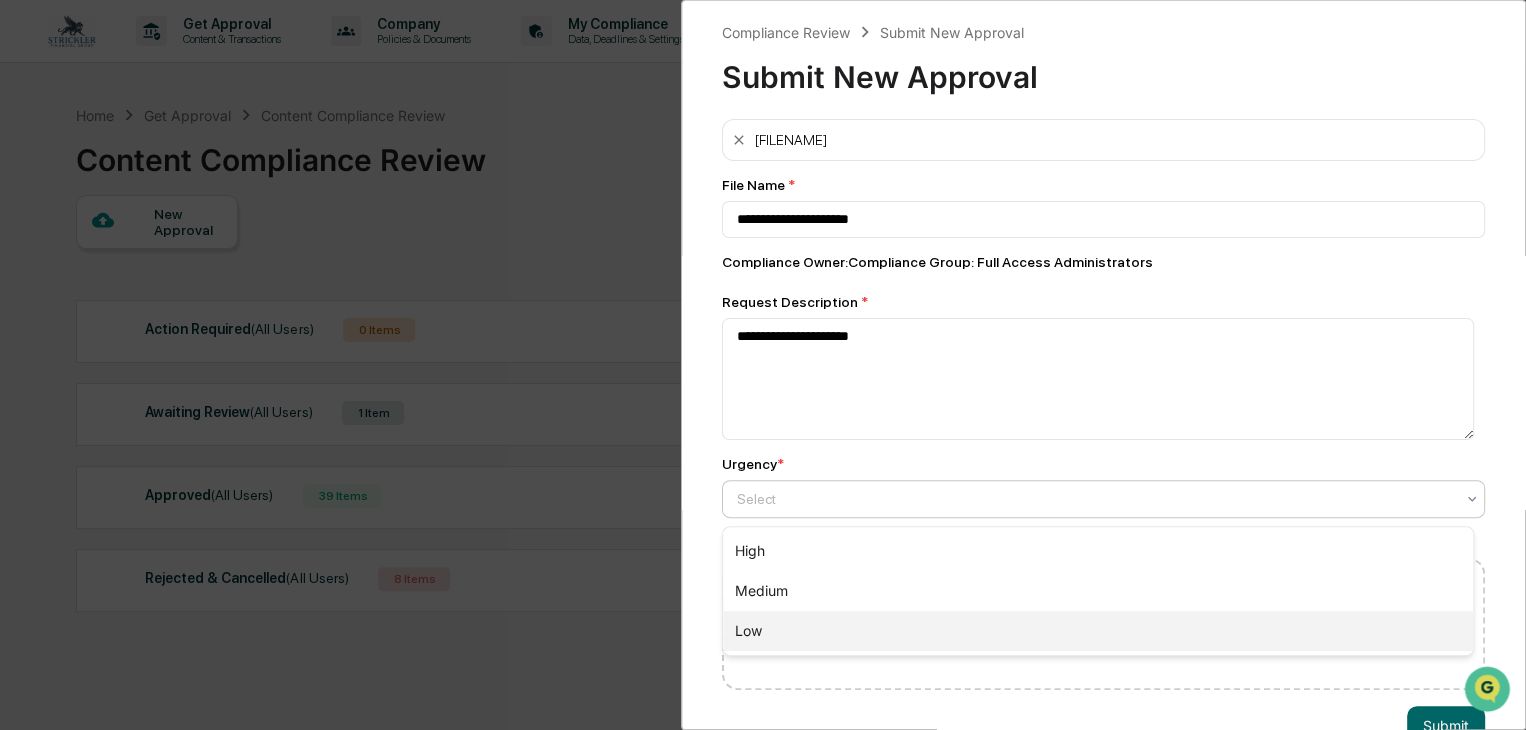 click on "Medium" at bounding box center (1098, 591) 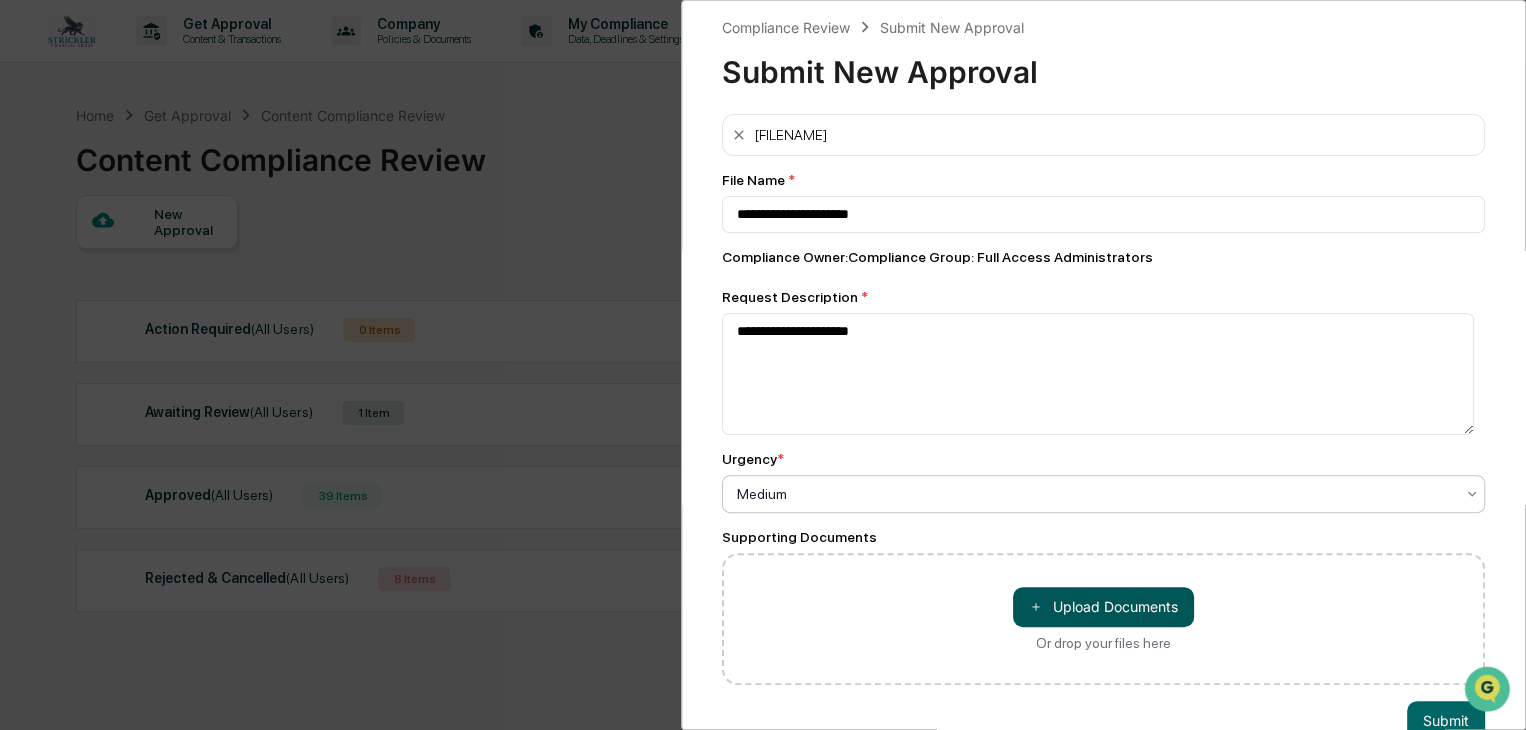 scroll, scrollTop: 0, scrollLeft: 0, axis: both 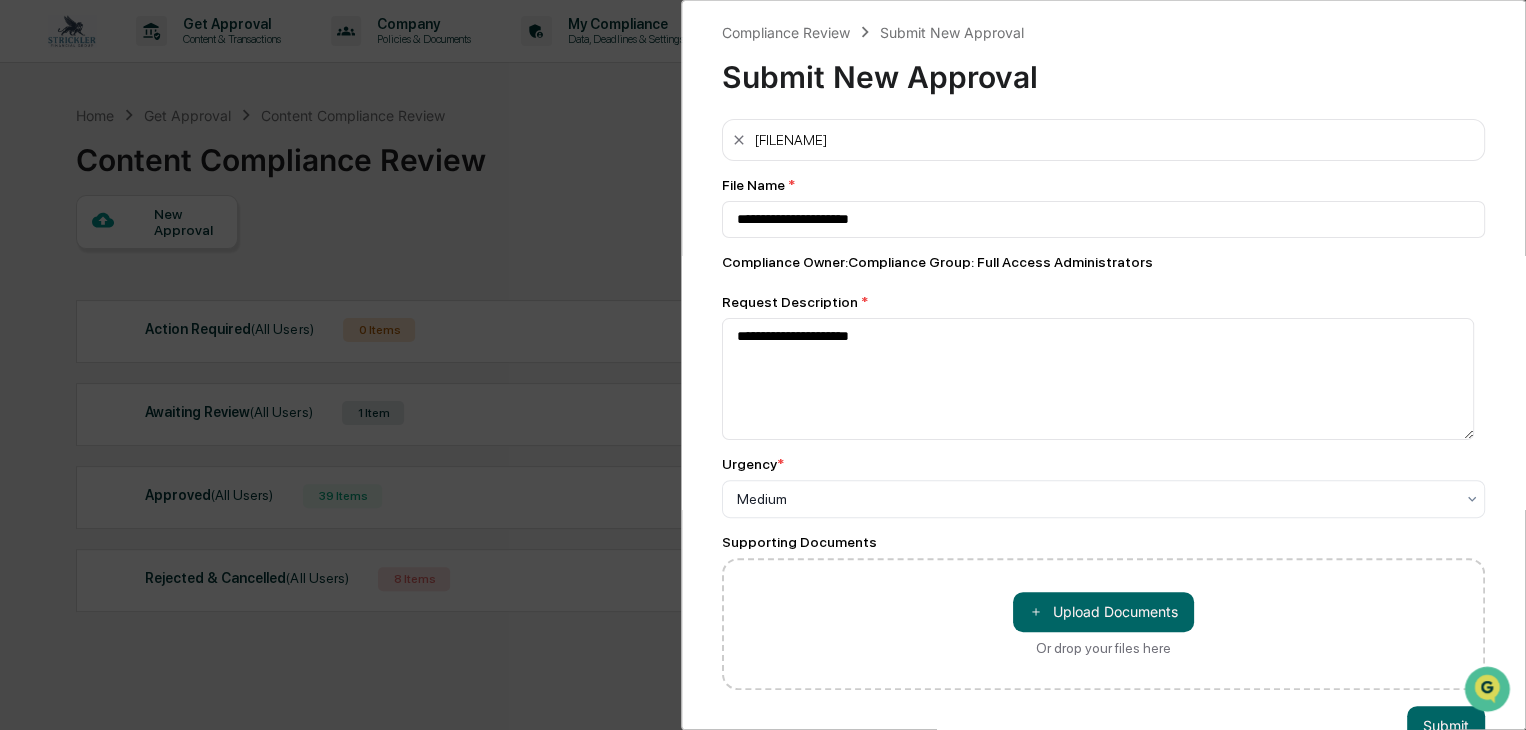 click on "＋ Upload Documents Or drop your files here" at bounding box center (1103, 624) 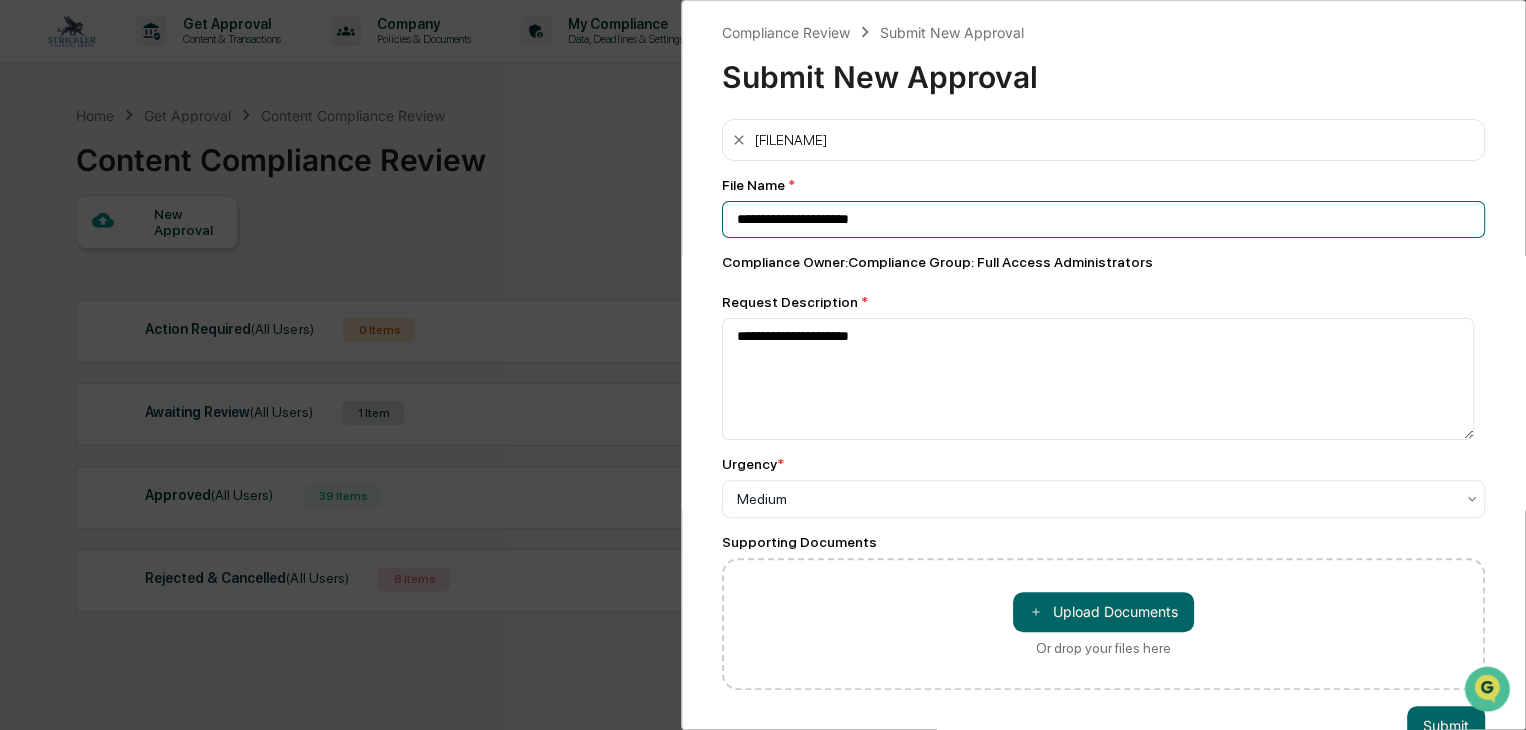 click on "**********" at bounding box center [1103, 219] 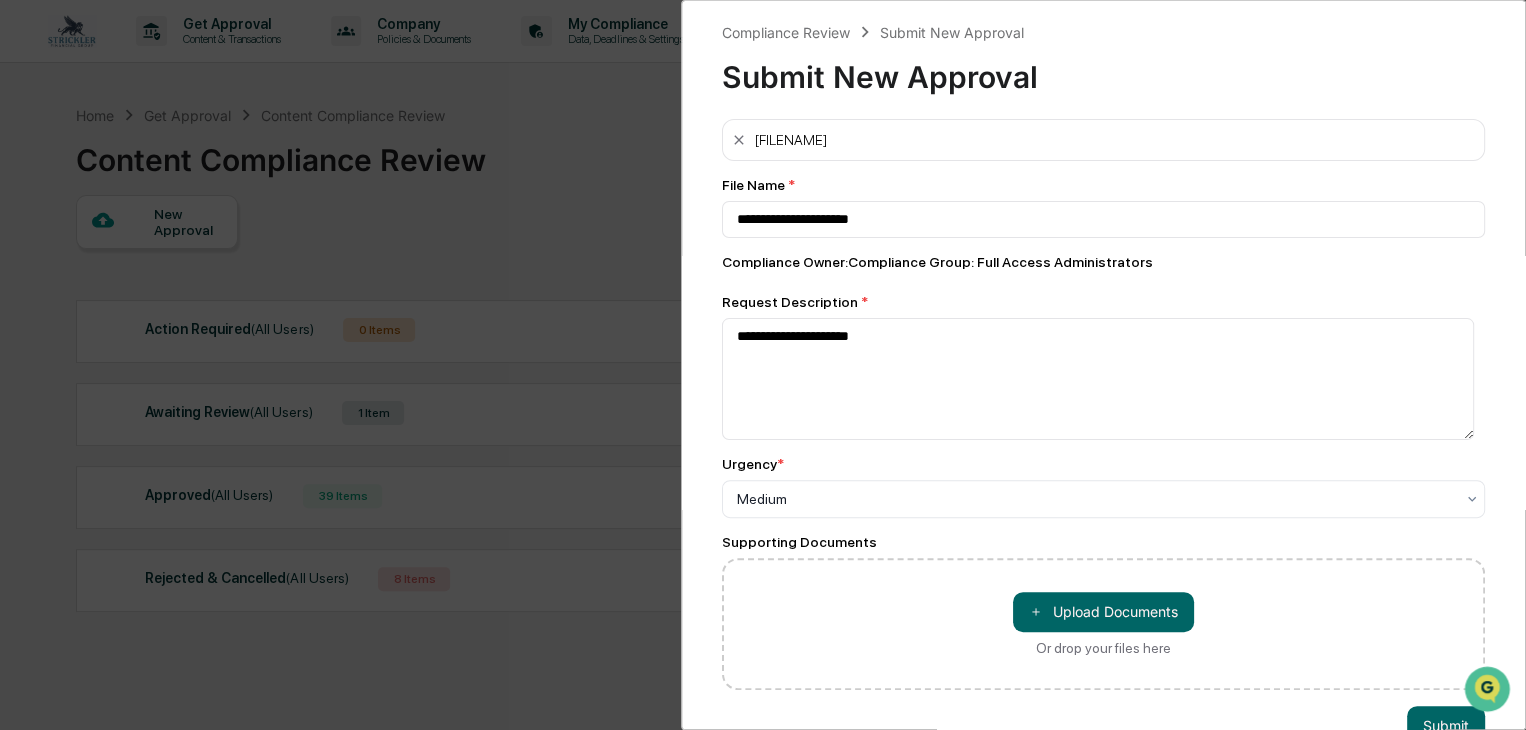 click on "**********" at bounding box center (1103, 404) 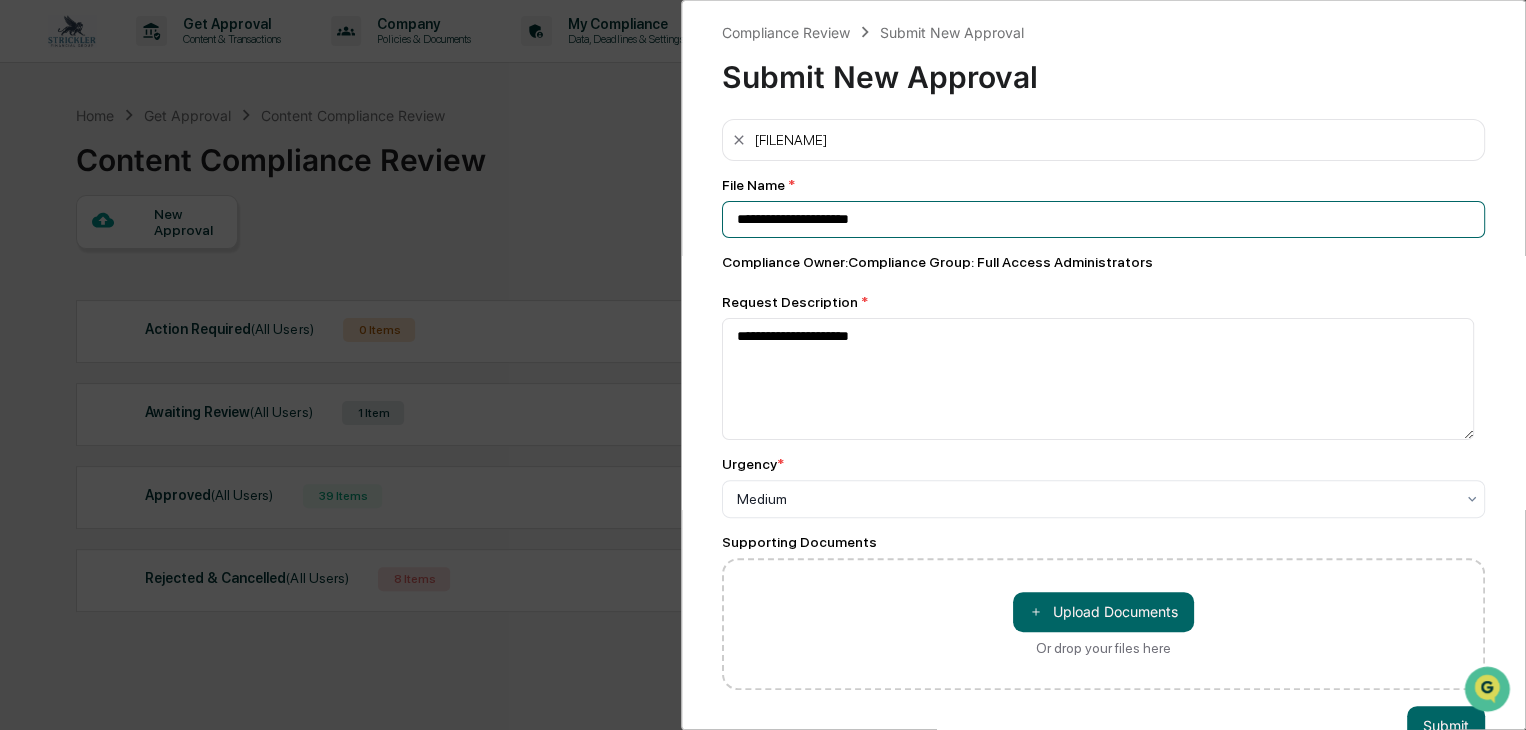 click on "**********" at bounding box center (1103, 219) 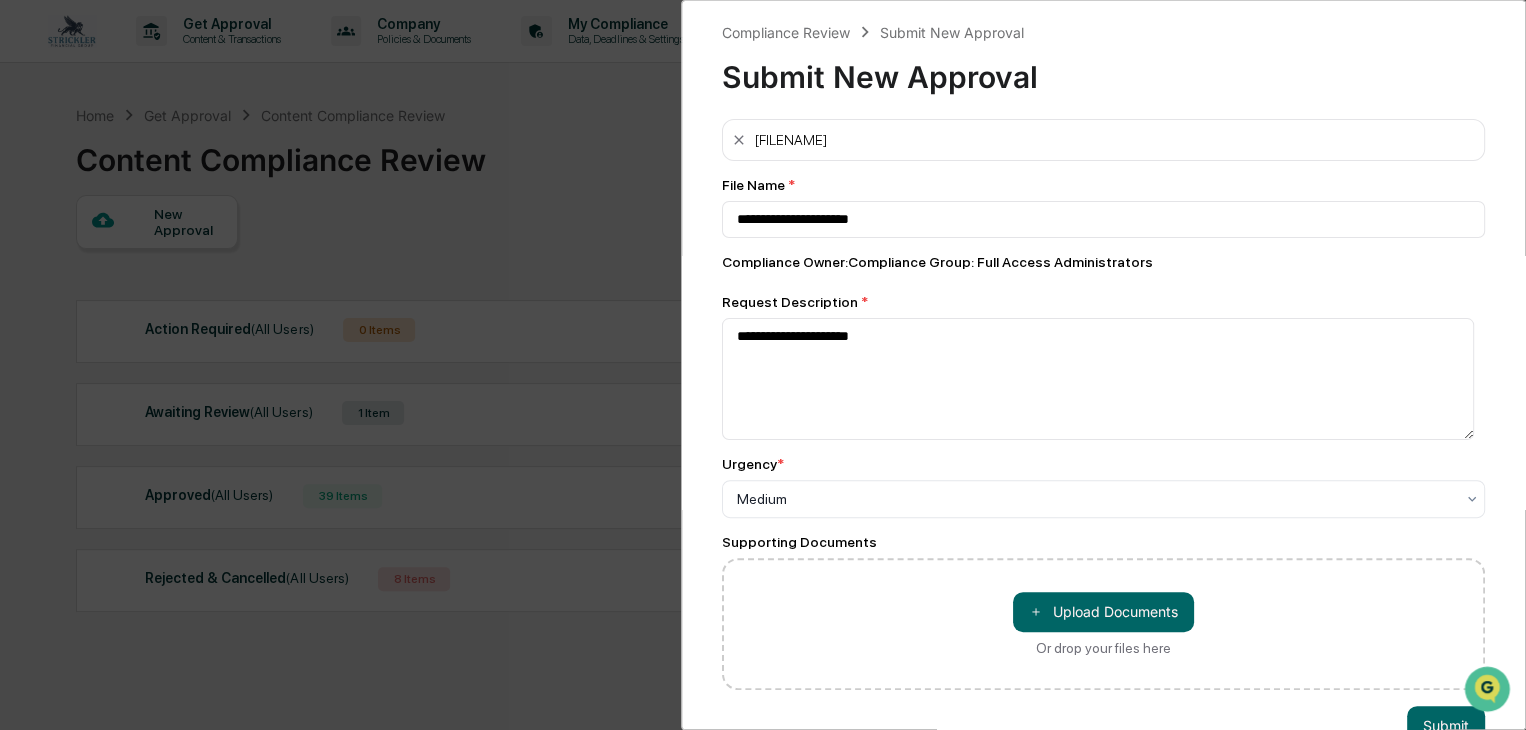 click on "File Name   *" at bounding box center (1103, 185) 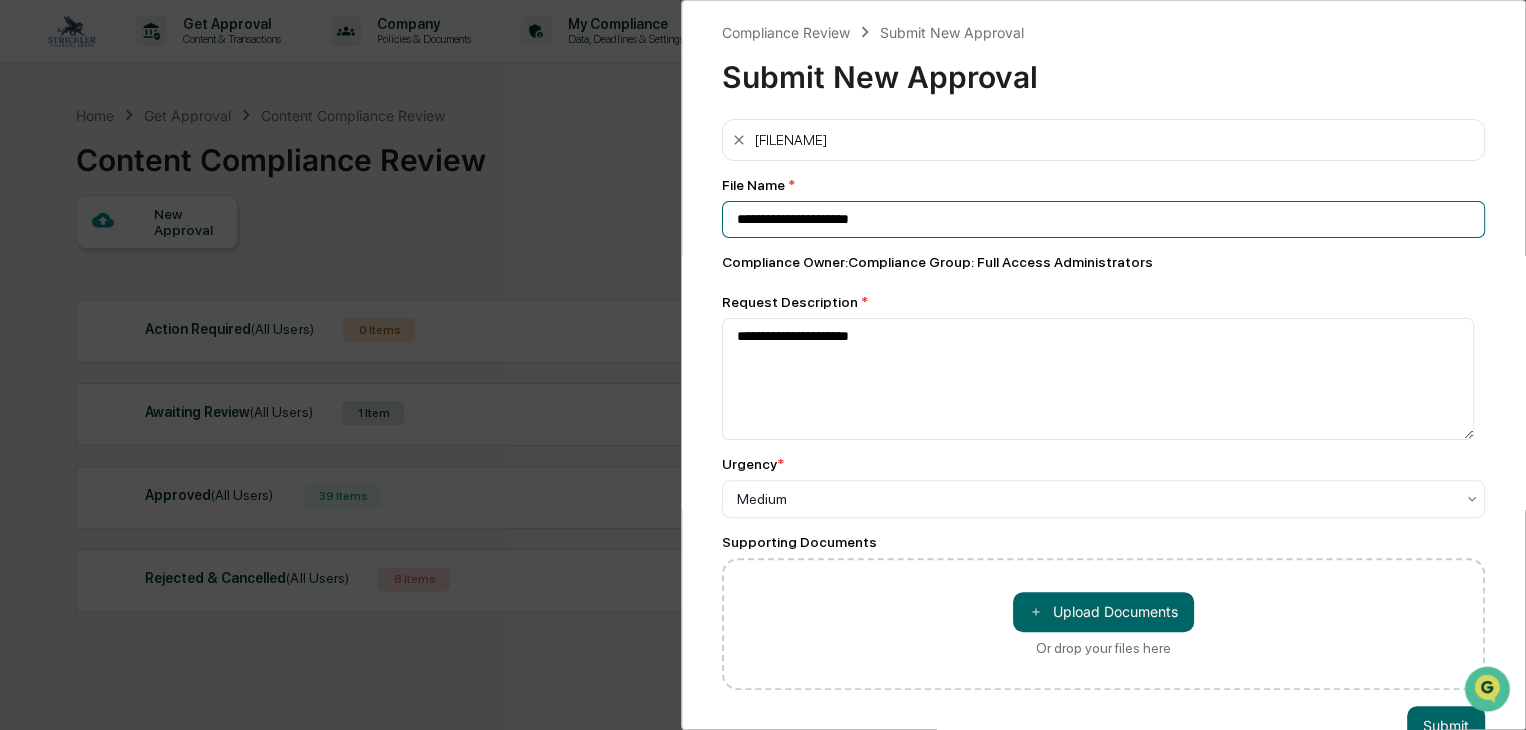 click on "**********" at bounding box center (1103, 219) 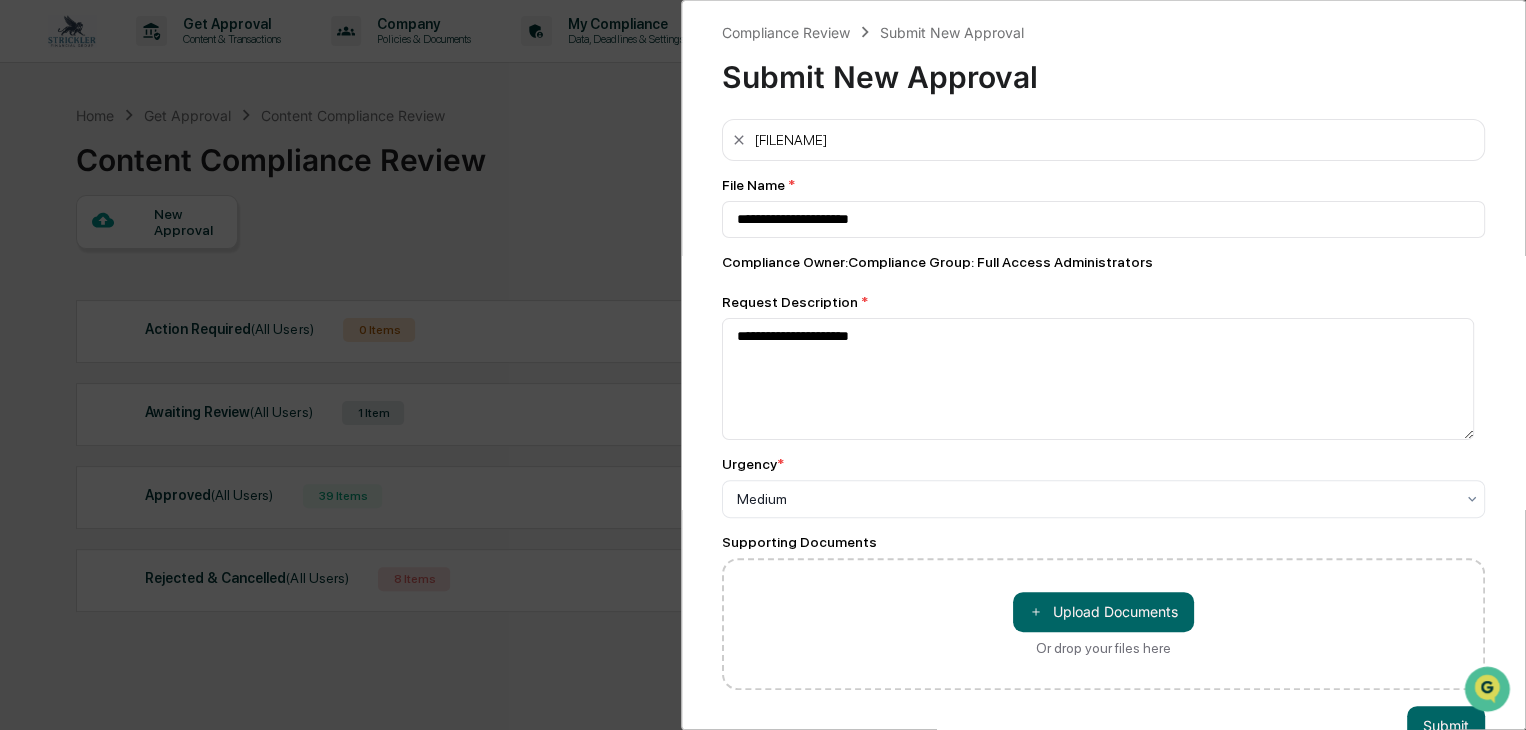 click on "File Name   *" at bounding box center [1103, 185] 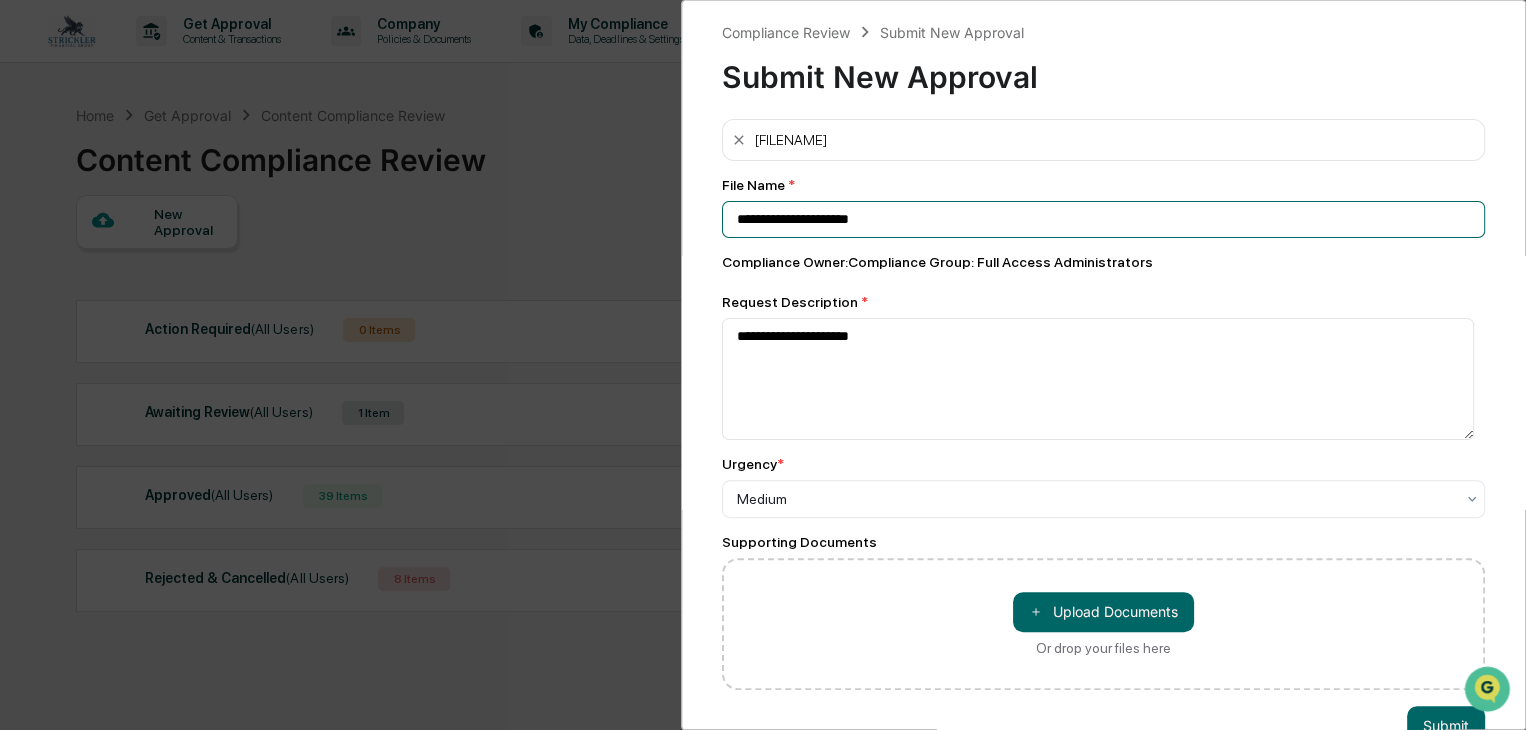 click on "**********" at bounding box center [1103, 219] 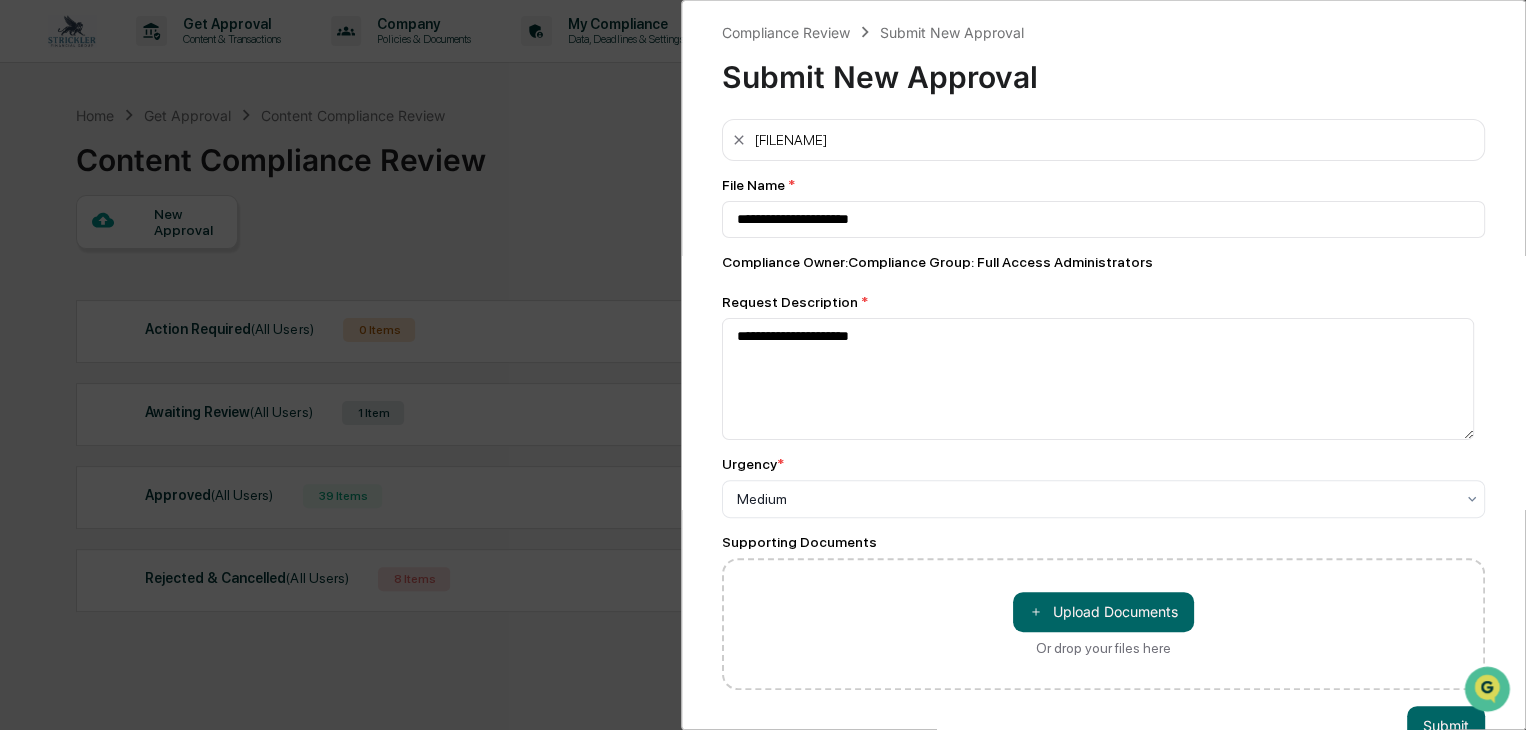 click on "File Name   *" at bounding box center (1103, 185) 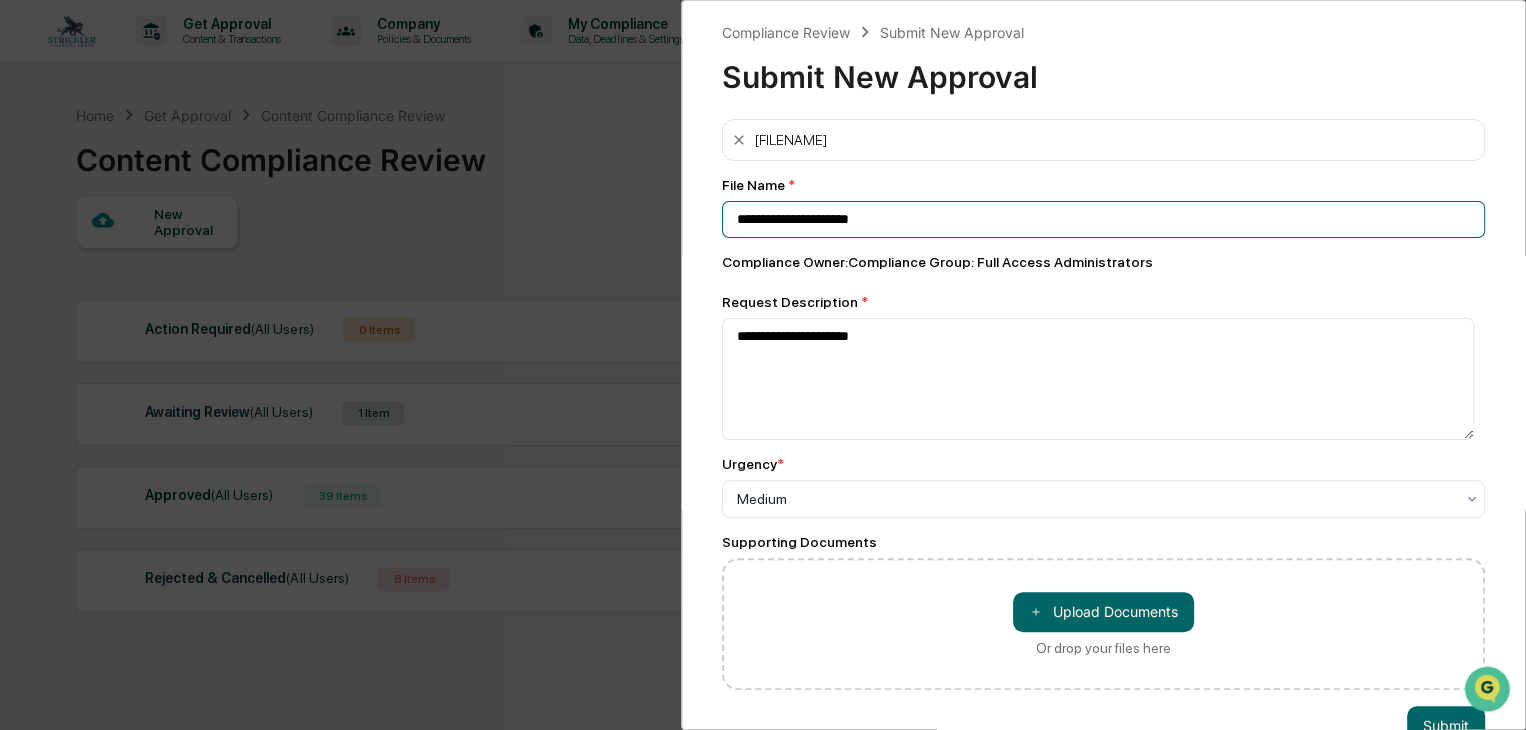 click on "**********" at bounding box center (1103, 219) 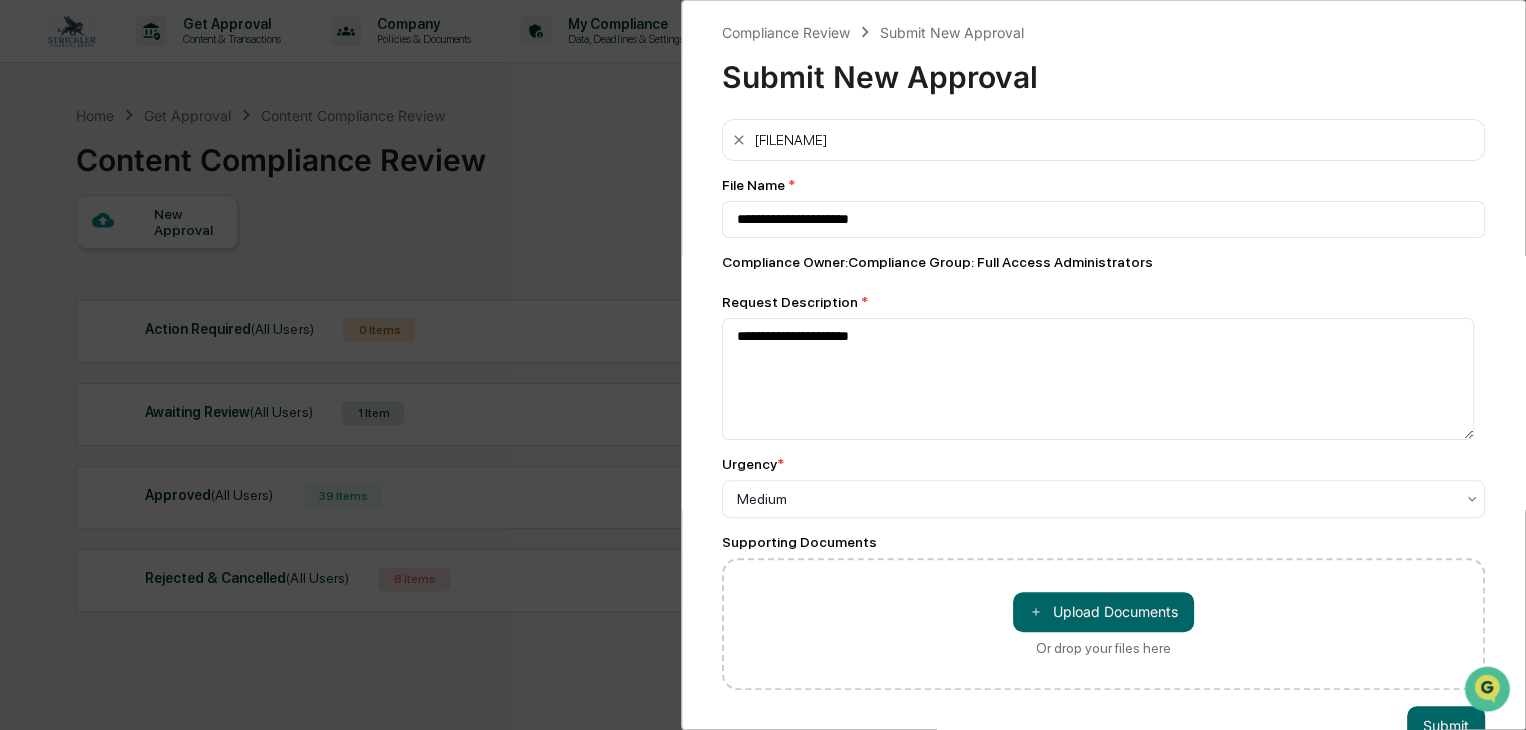 click on "File Name   *" at bounding box center [1103, 185] 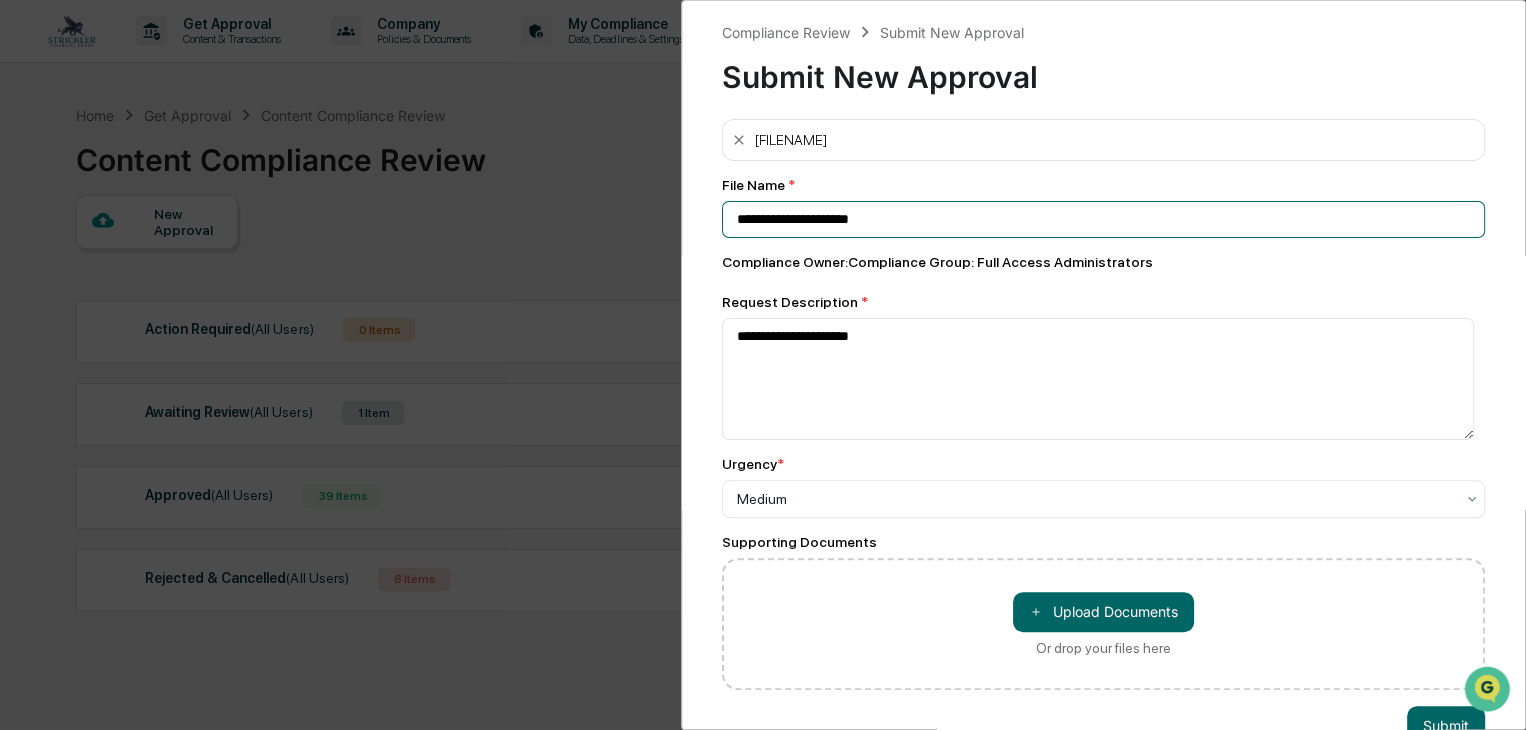 click on "**********" at bounding box center (1103, 219) 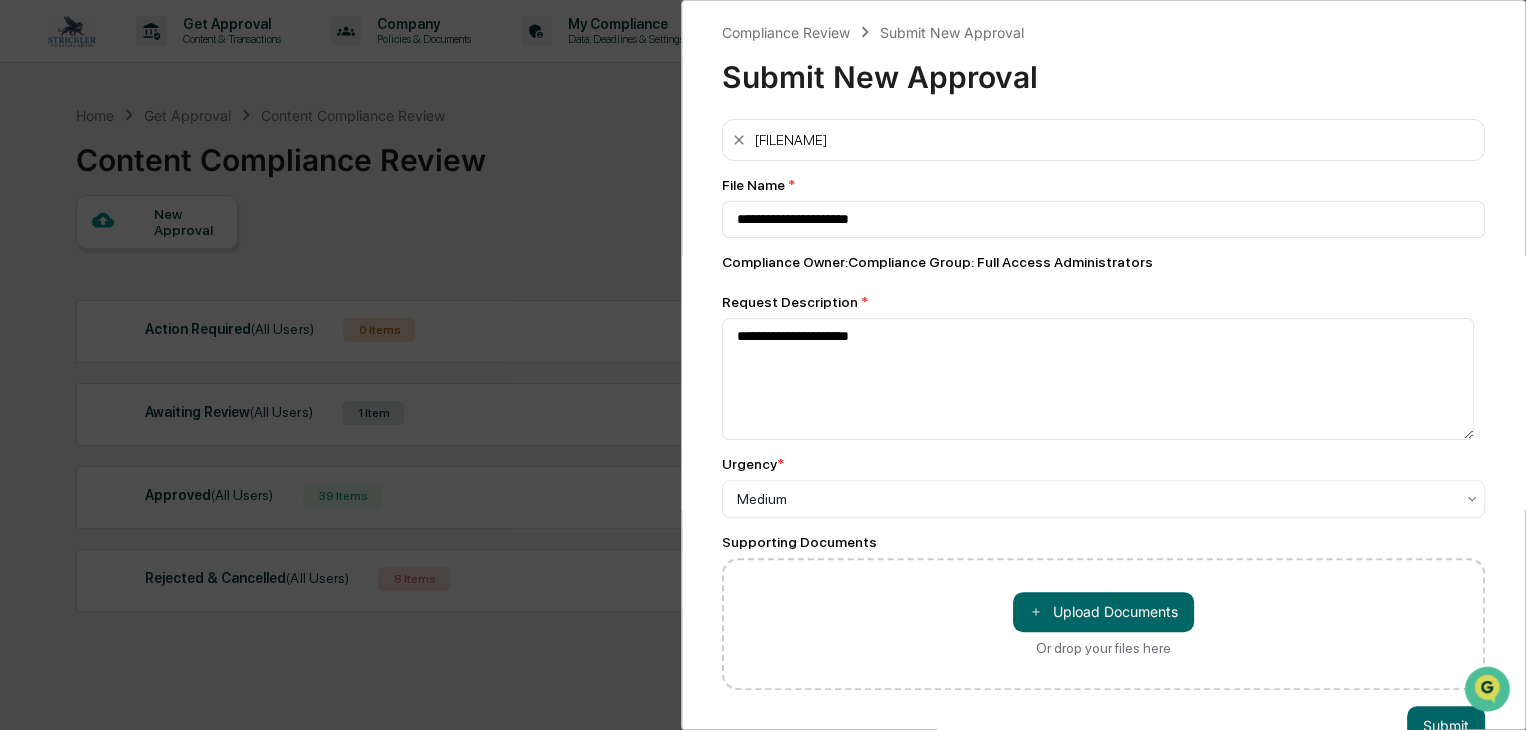 click on "**********" at bounding box center (1103, 404) 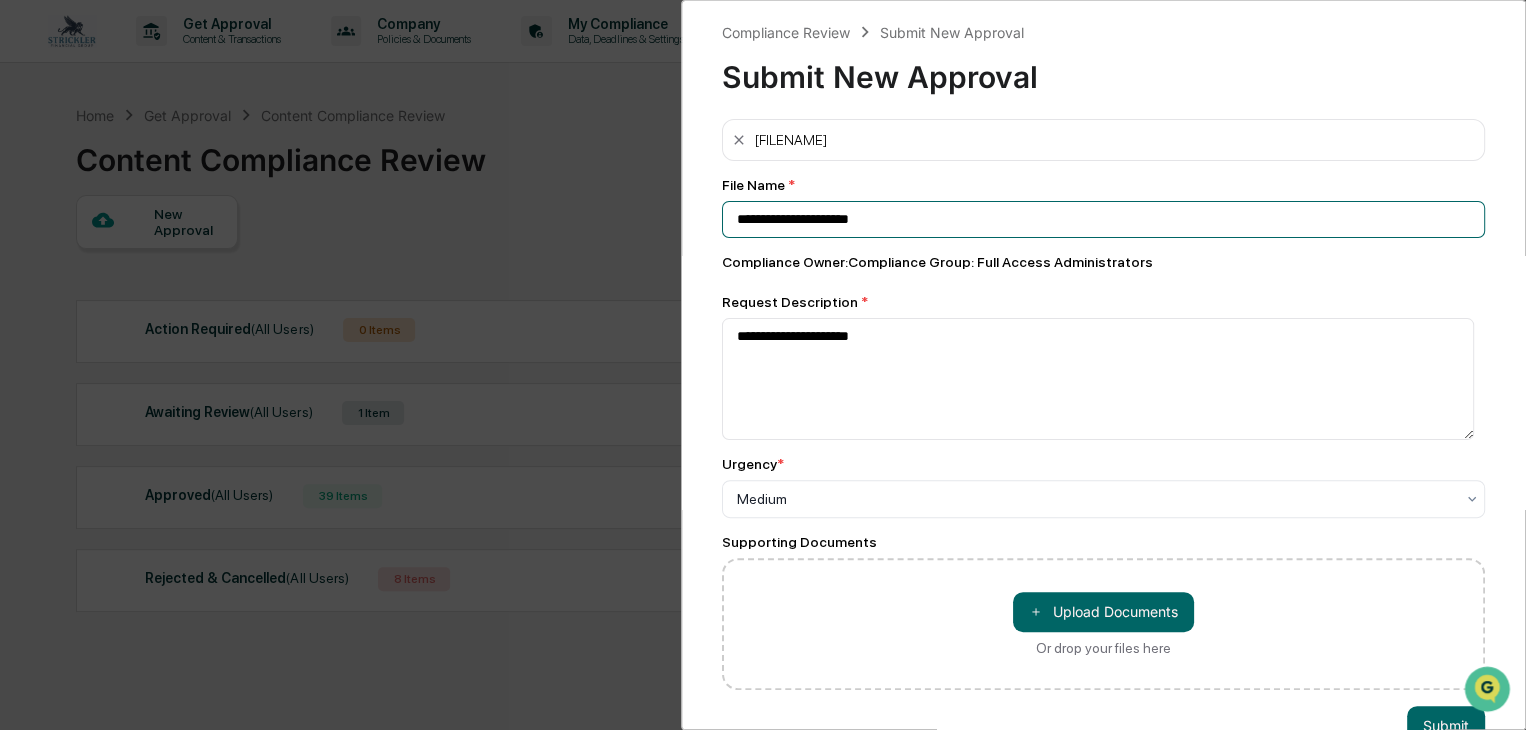 click on "**********" at bounding box center (1103, 219) 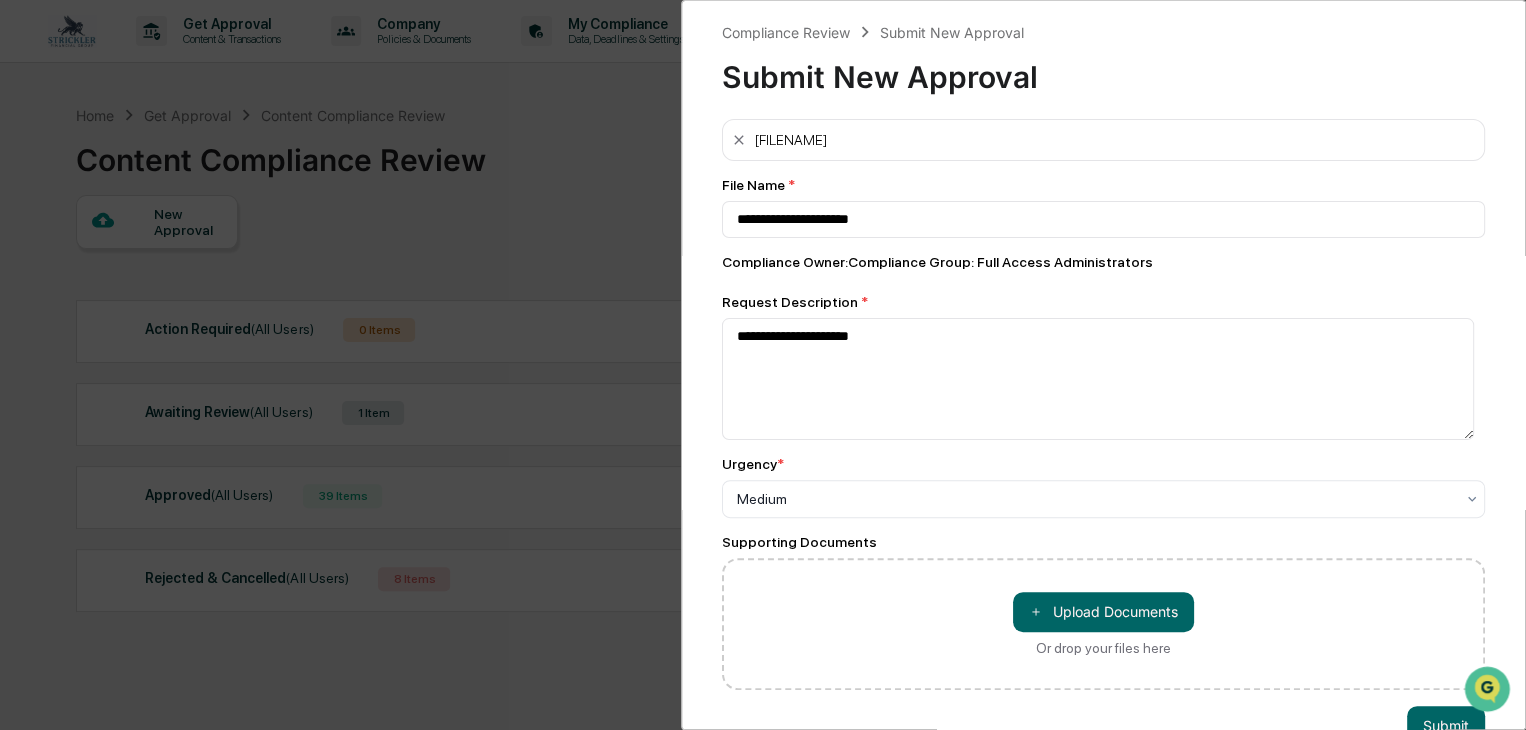 click on "**********" at bounding box center (1103, 404) 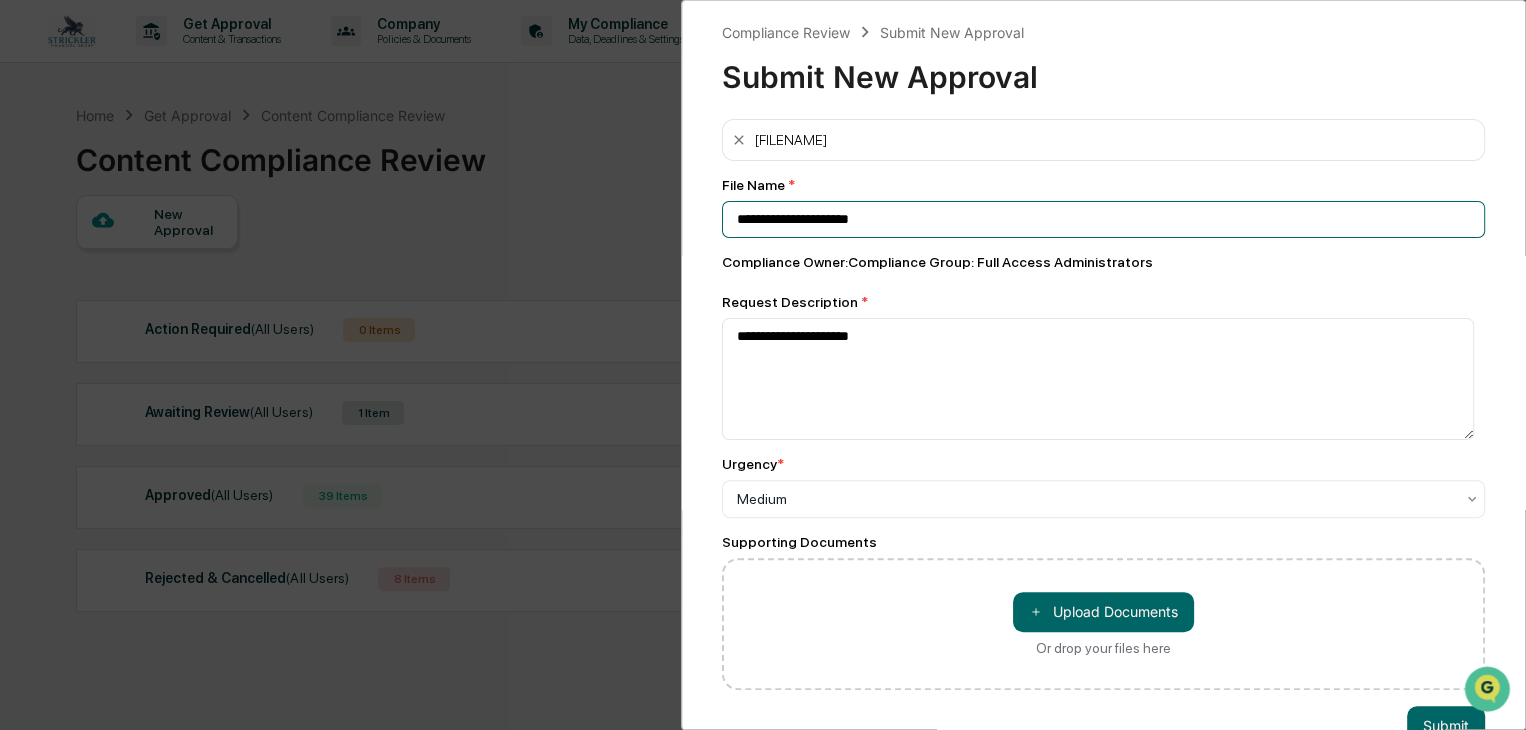 click on "**********" at bounding box center (1103, 219) 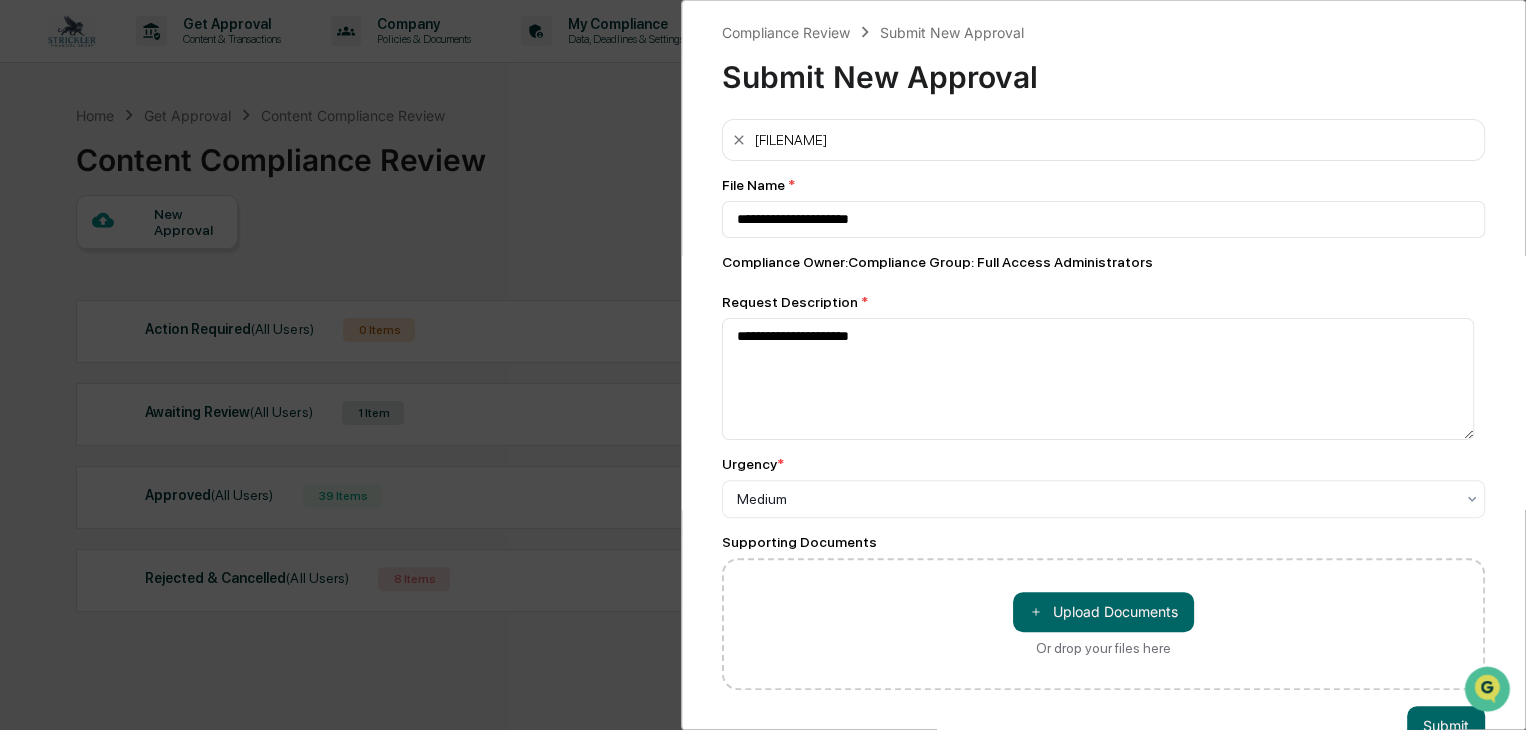 click on "File Name   *" at bounding box center (1103, 185) 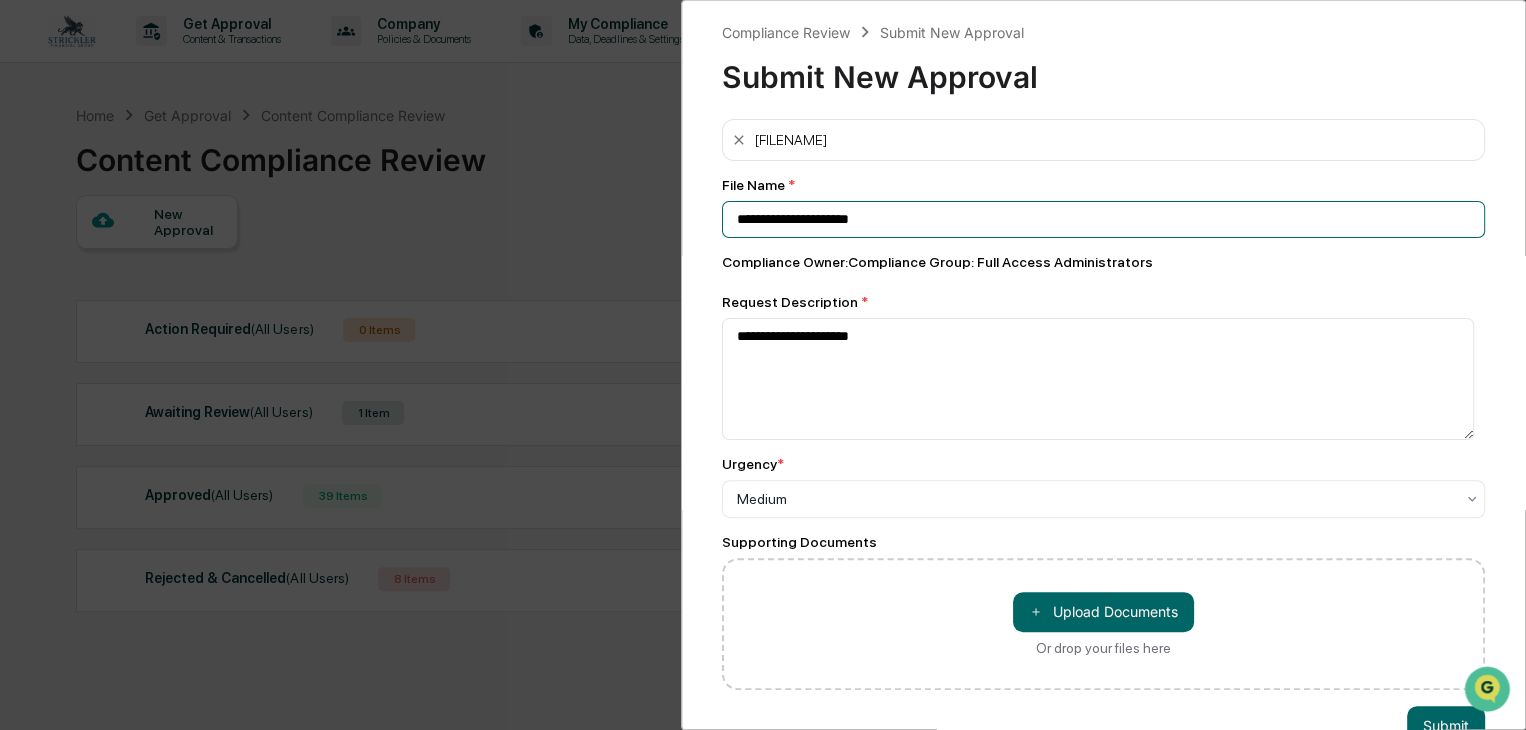 click on "**********" at bounding box center [1103, 219] 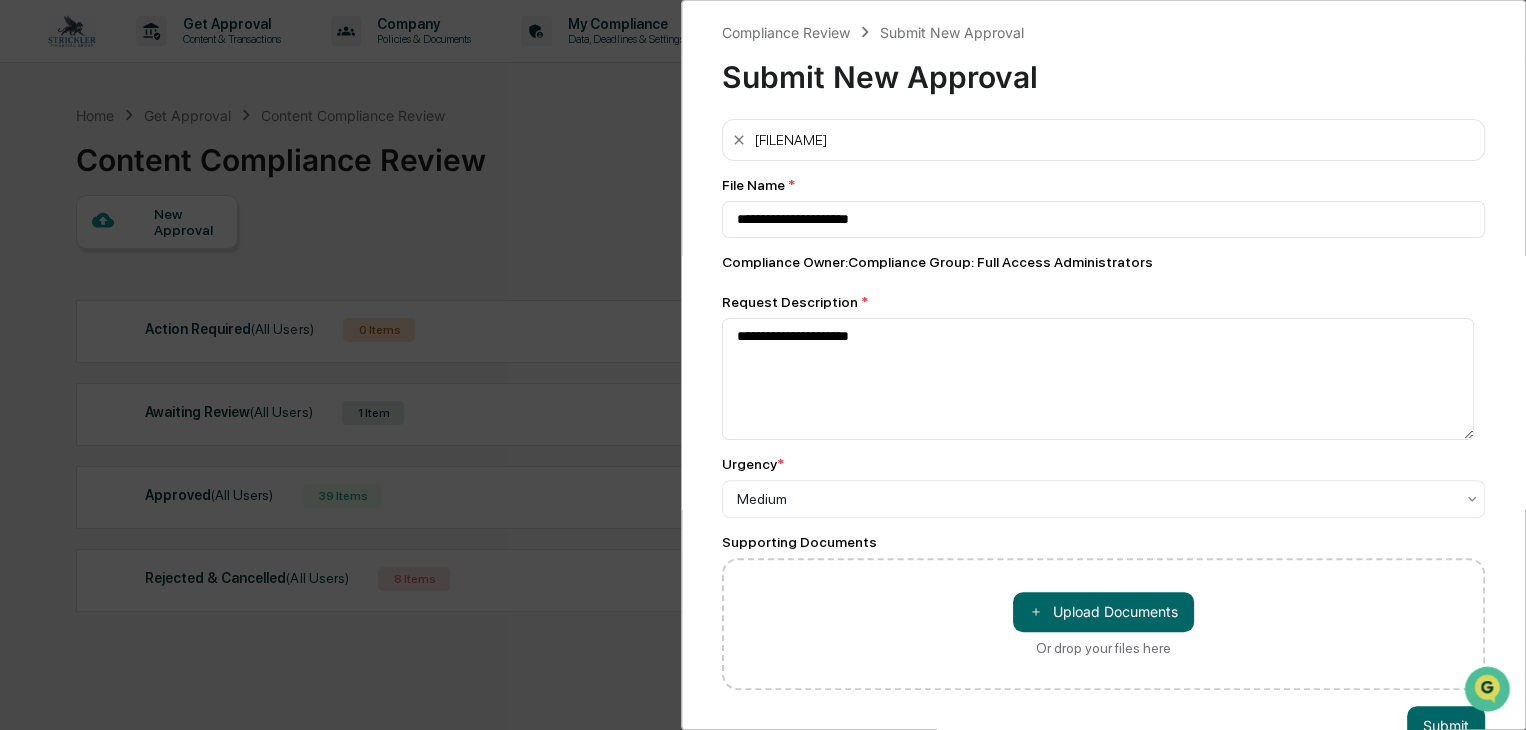 click on "File Name   *" at bounding box center [1103, 185] 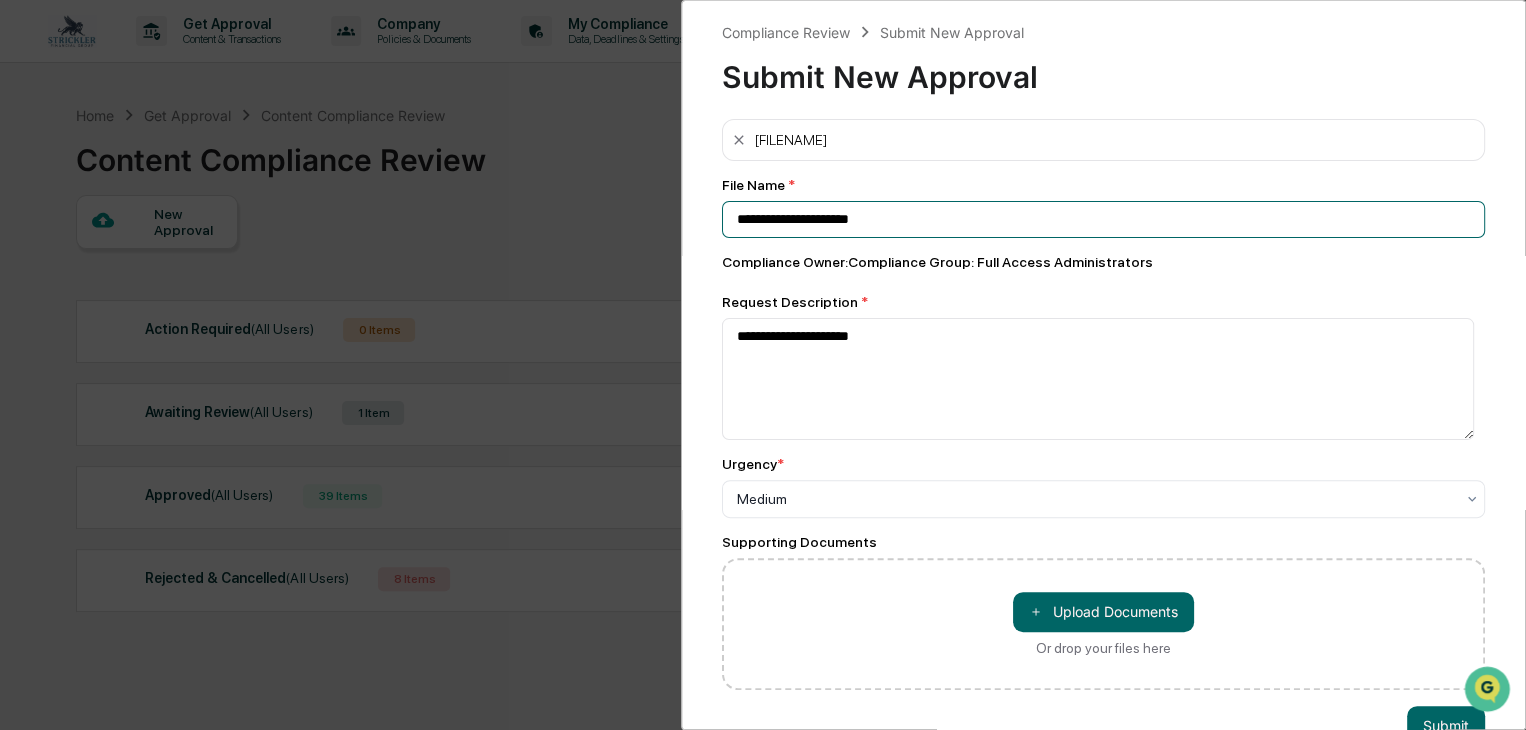 click on "**********" at bounding box center (1103, 219) 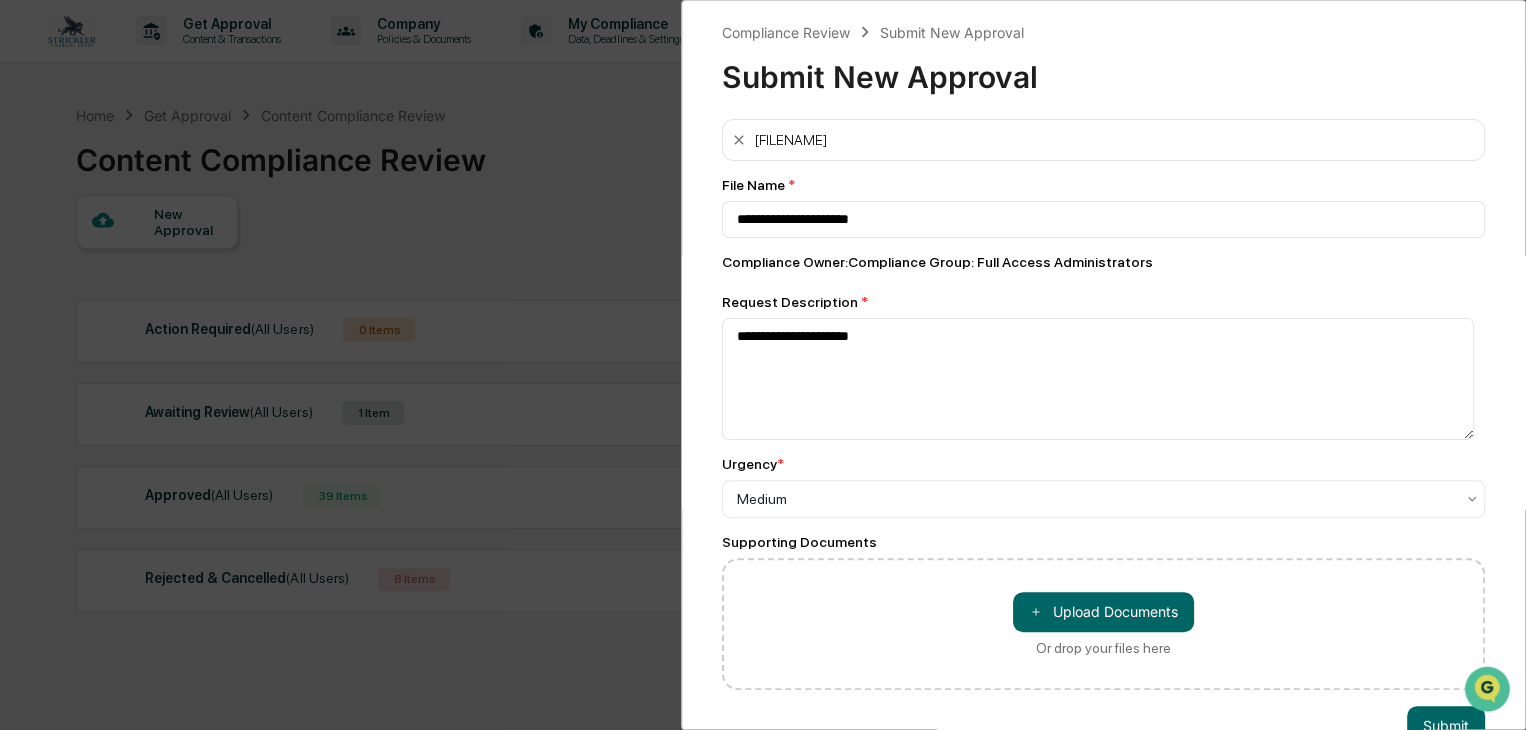 click on "**********" at bounding box center [1103, 404] 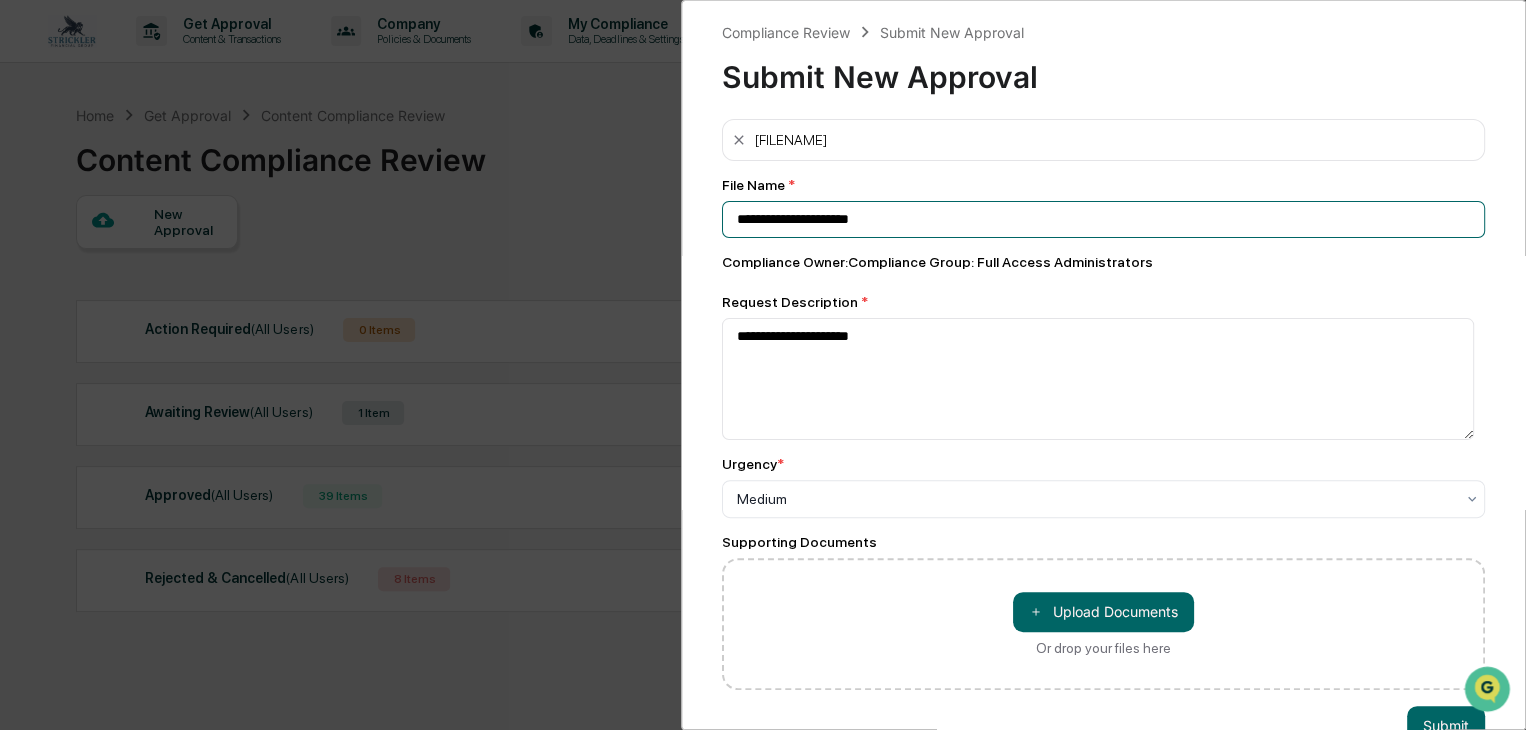 click on "**********" at bounding box center [1103, 219] 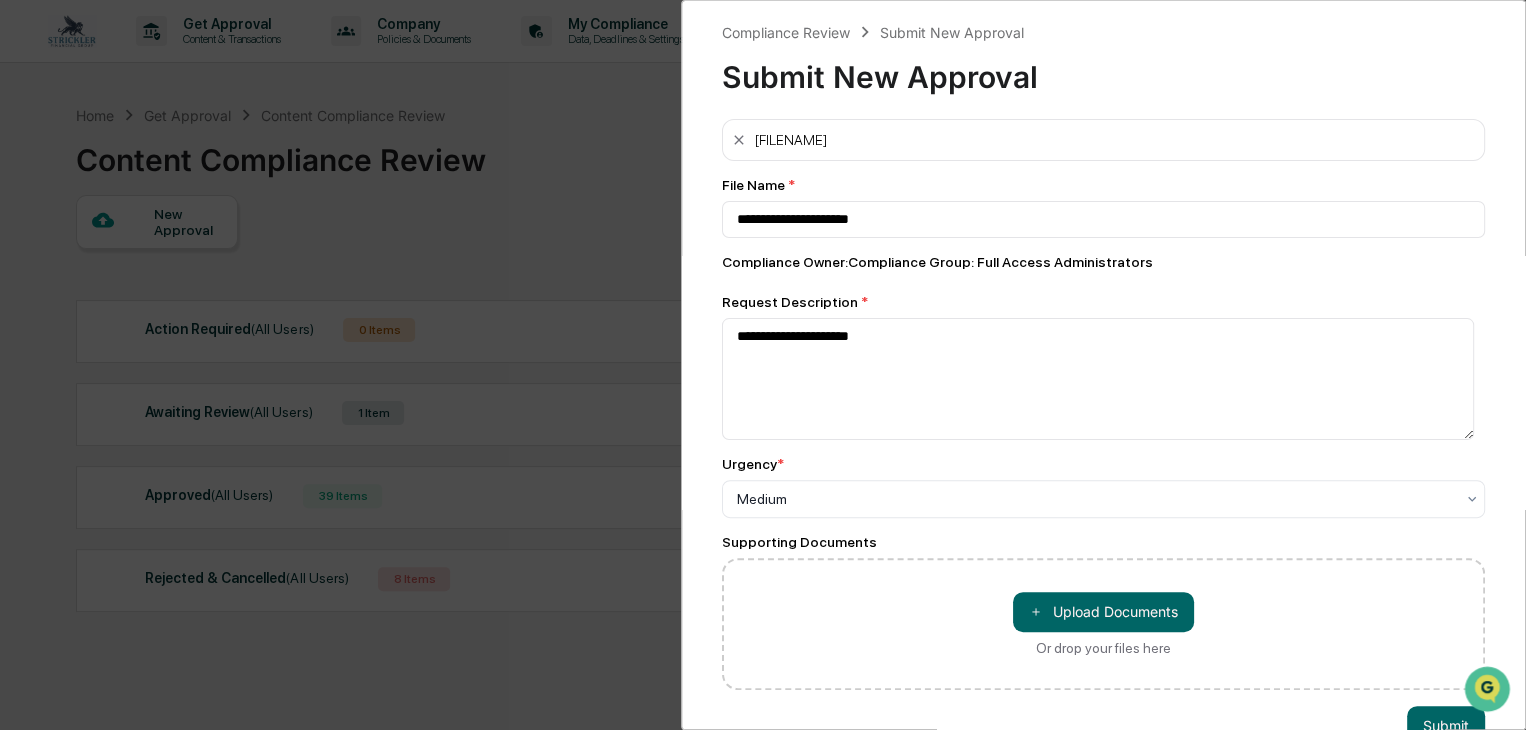 click on "**********" at bounding box center (1103, 404) 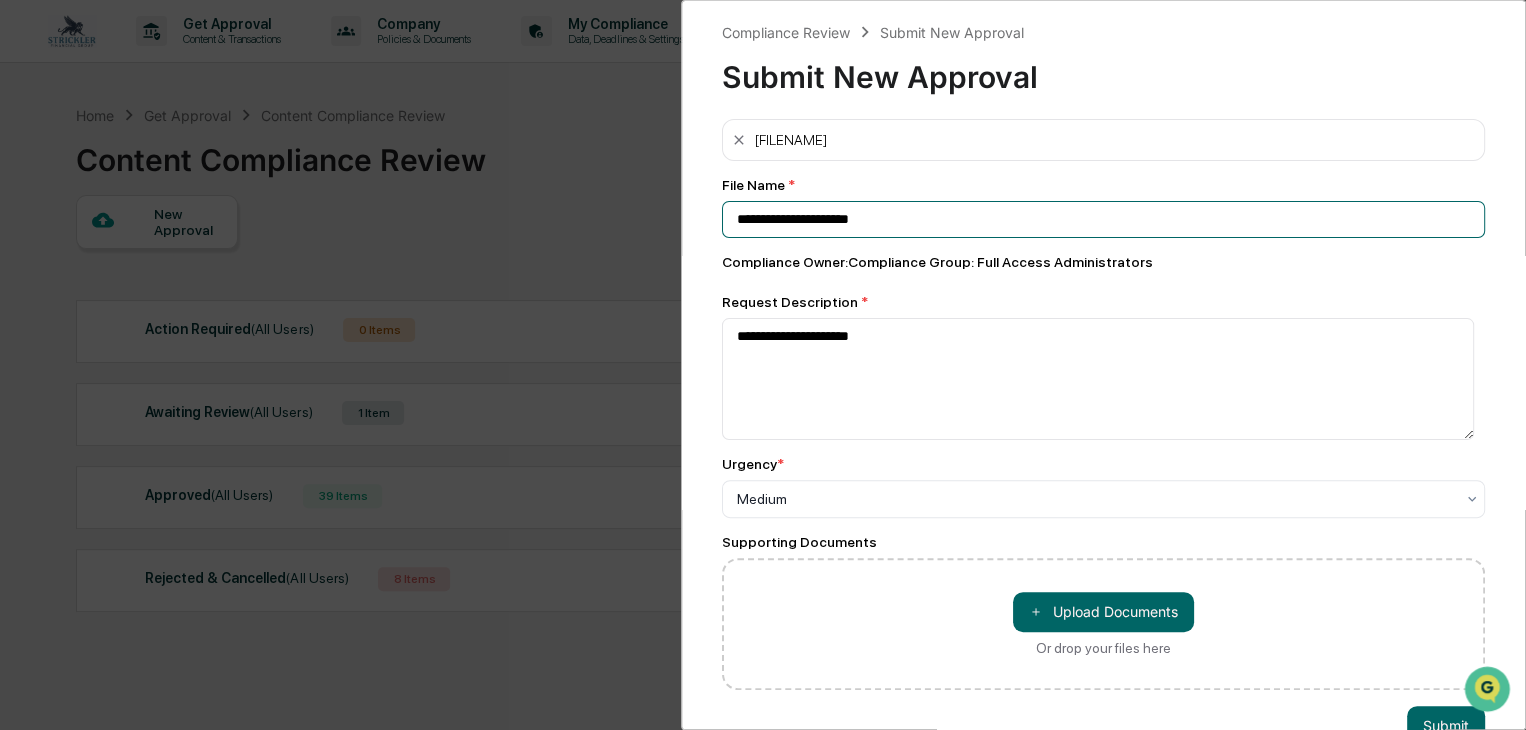 click on "**********" at bounding box center (1103, 219) 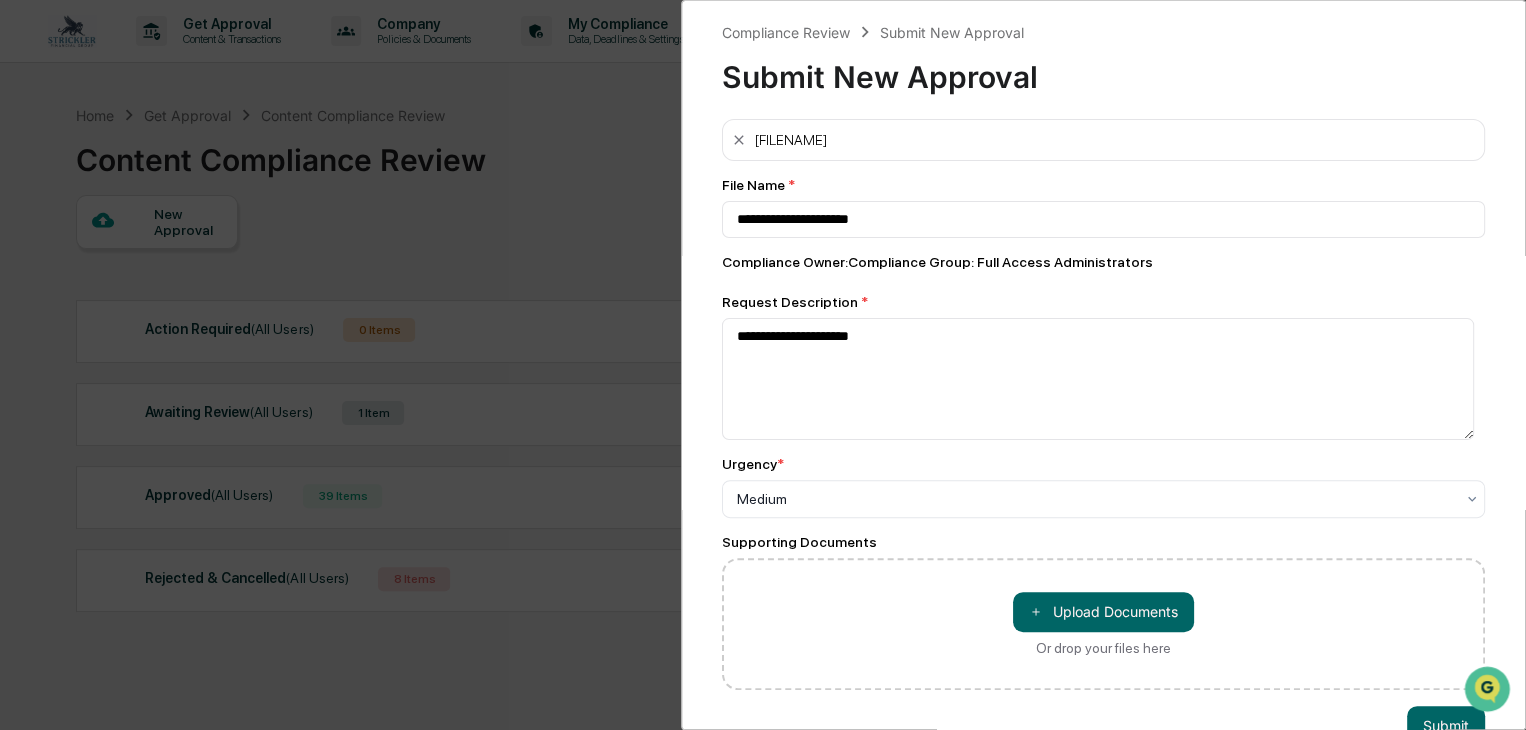 click on "File Name   *" at bounding box center (1103, 185) 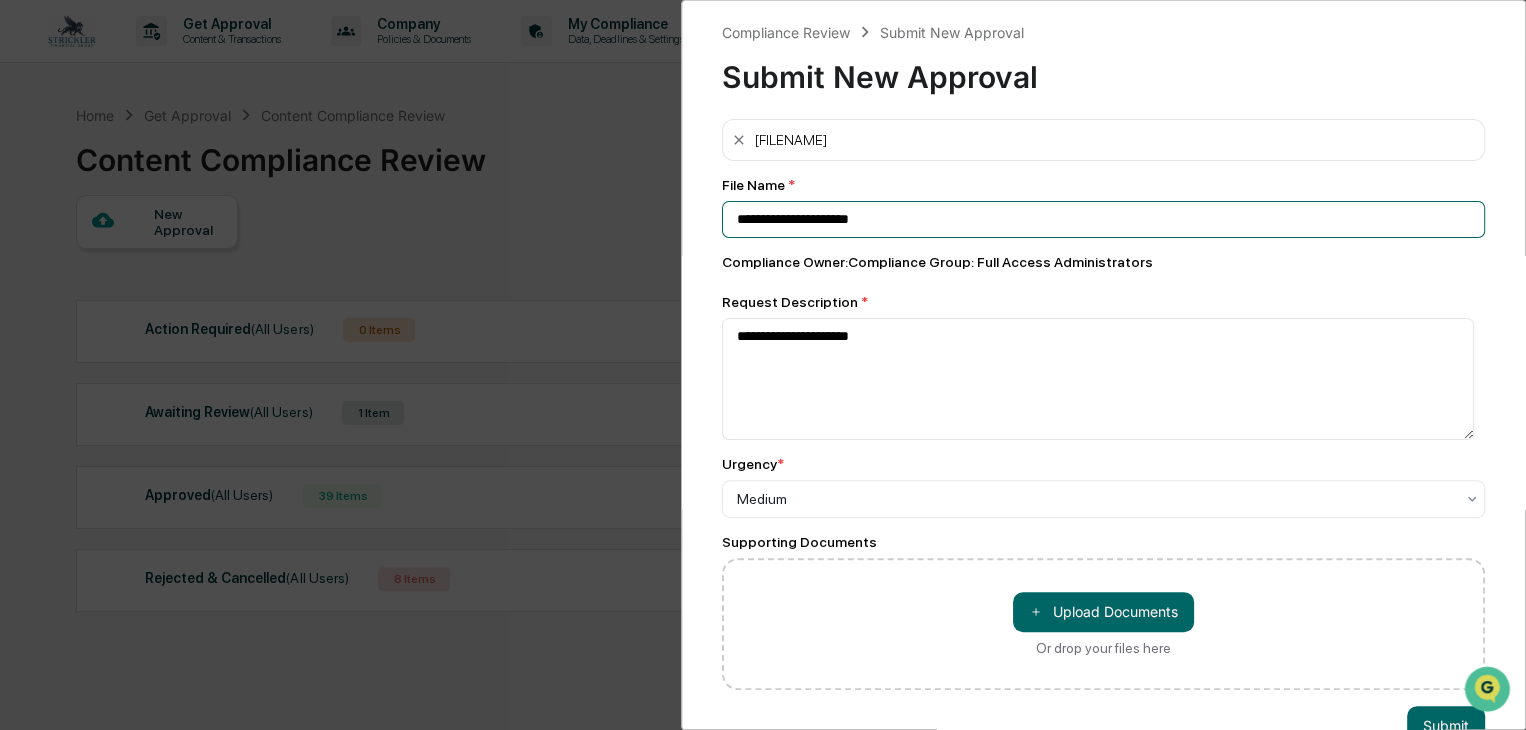 click on "**********" at bounding box center [1103, 219] 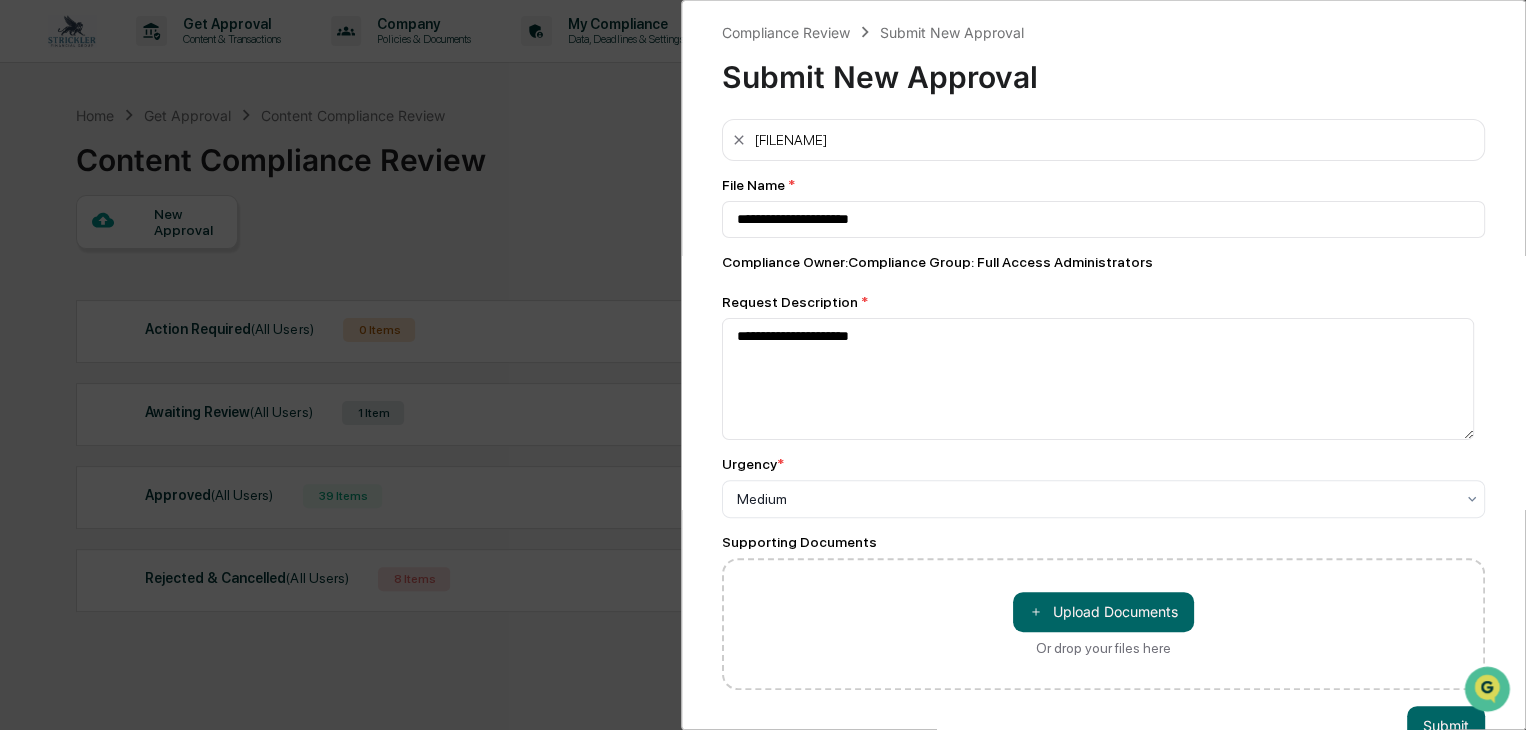 click on "File Name   *" at bounding box center [1103, 185] 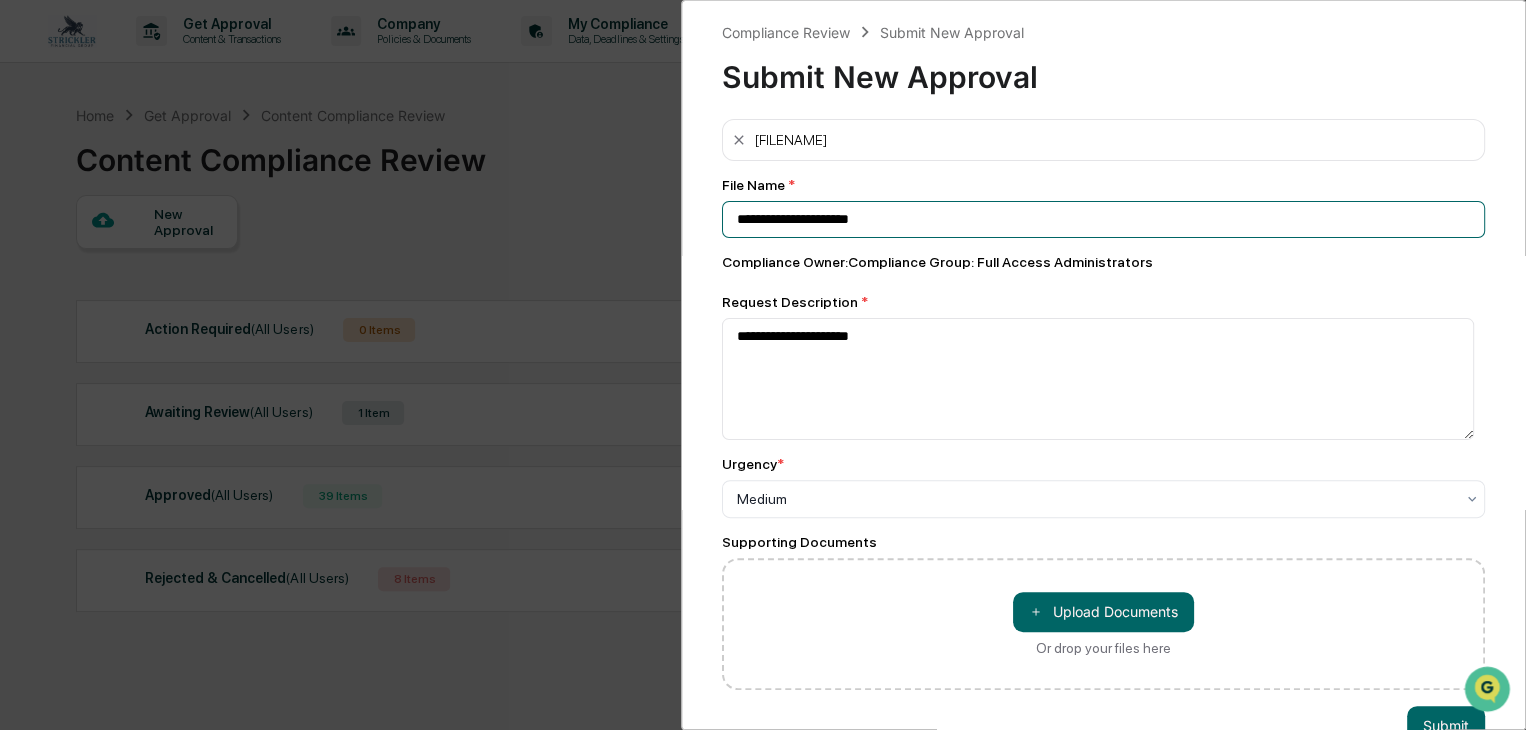 click on "**********" at bounding box center (1103, 219) 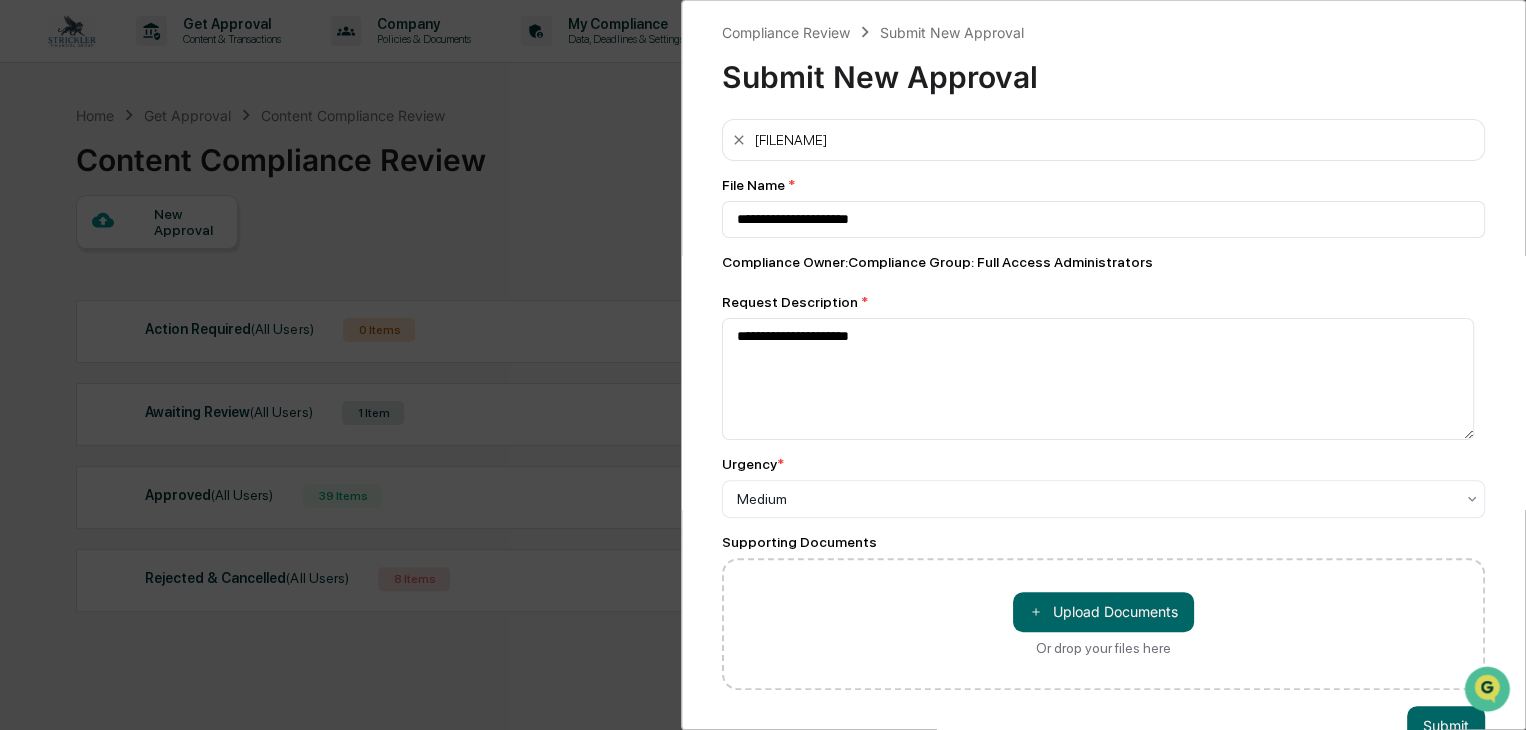 click on "File Name   *" at bounding box center (1103, 185) 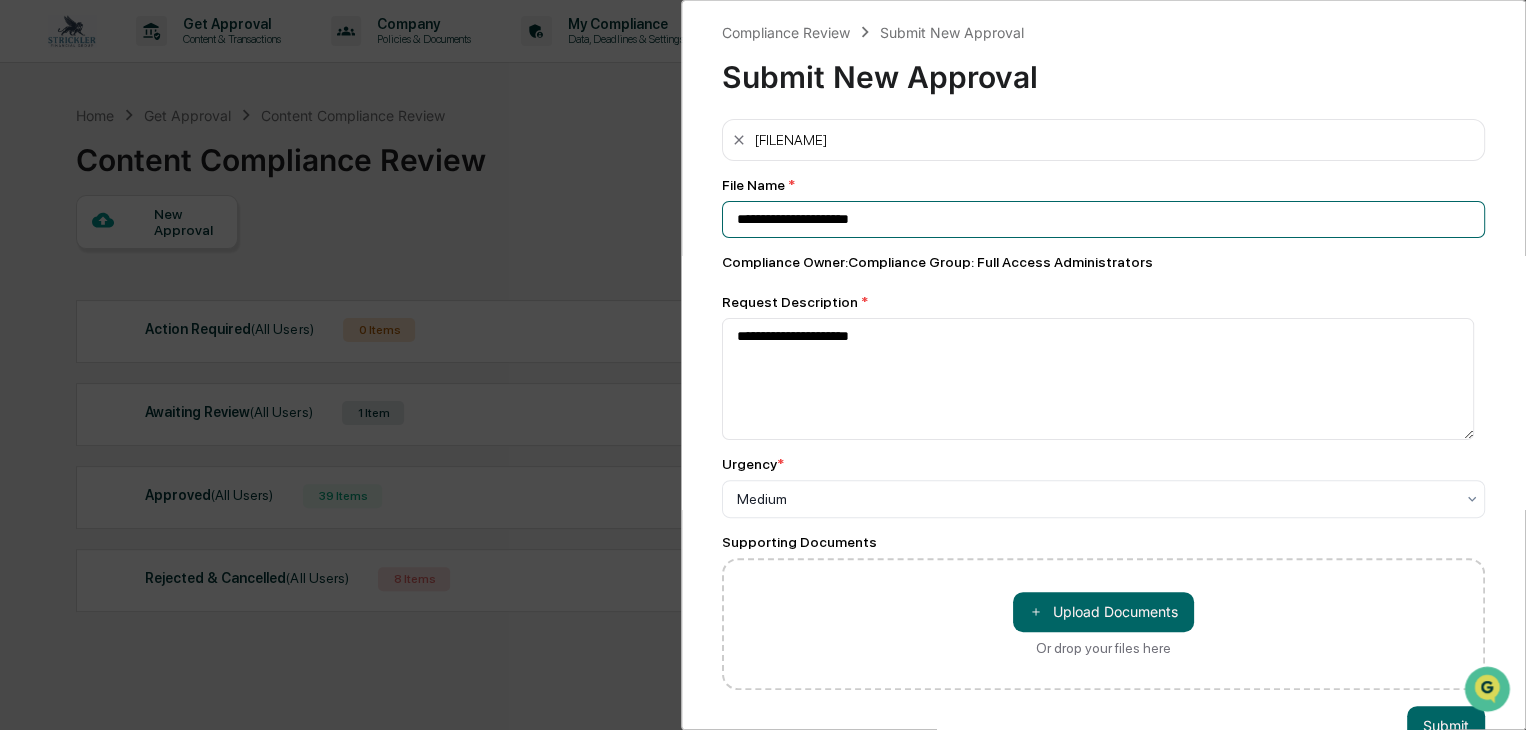 click on "**********" at bounding box center (1103, 219) 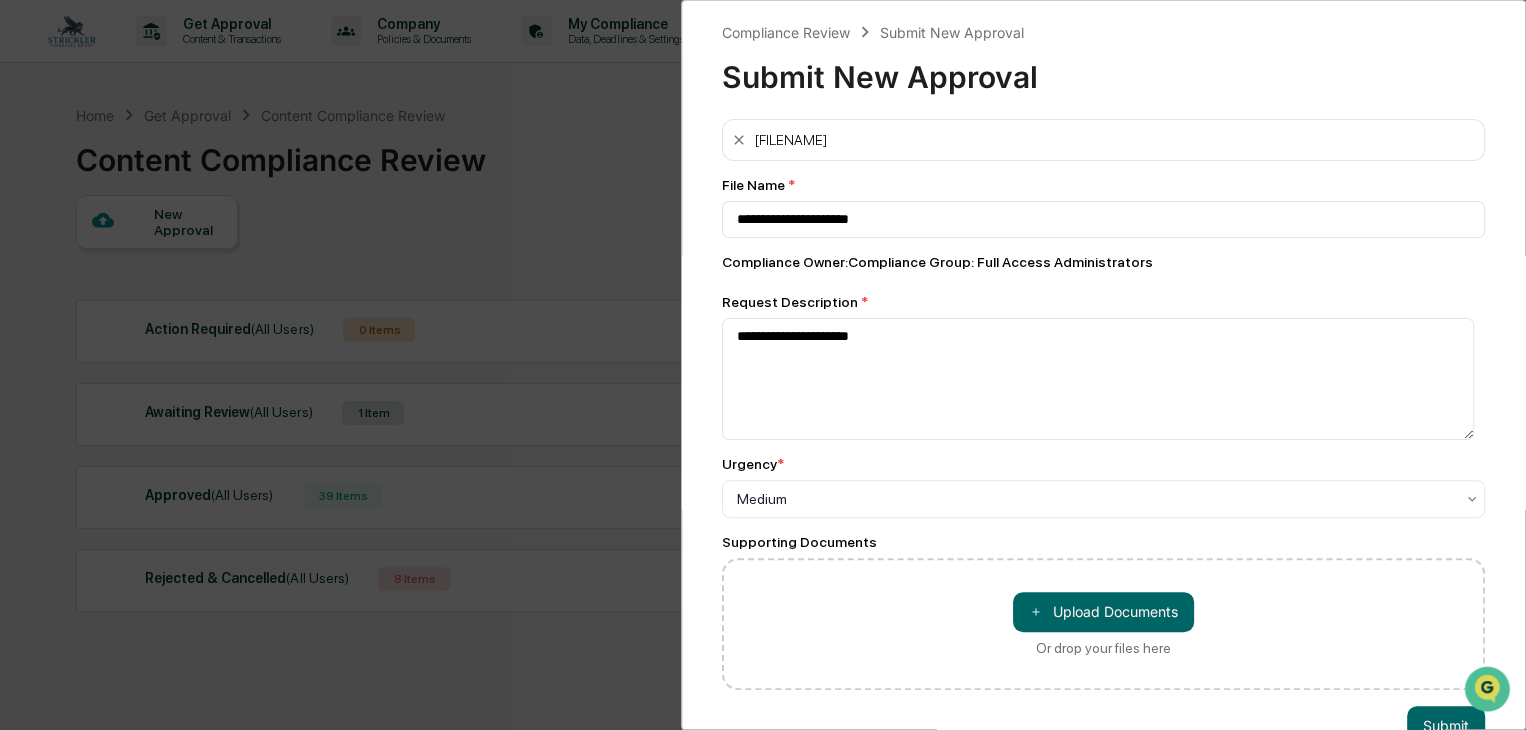 click on "File Name   *" at bounding box center [1103, 185] 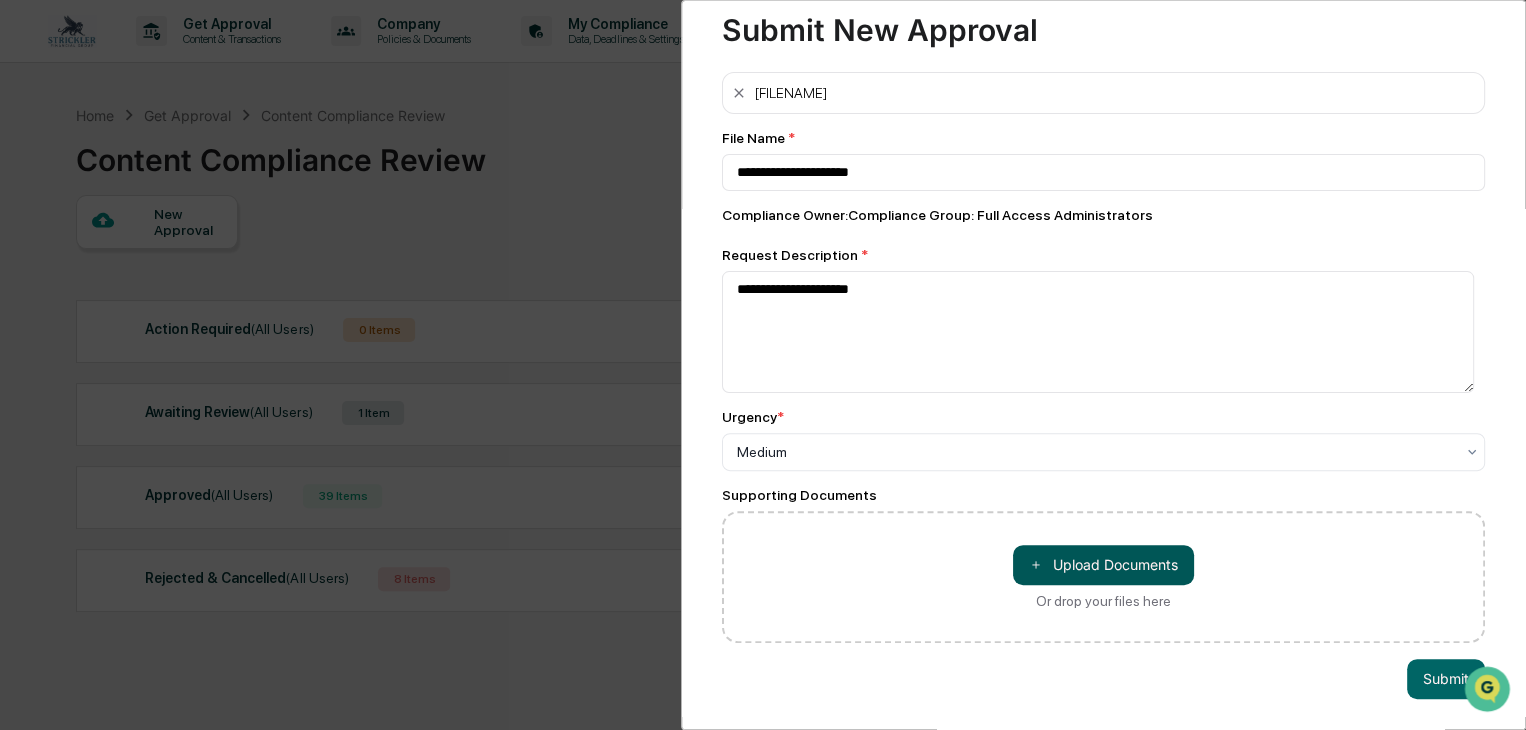 scroll, scrollTop: 62, scrollLeft: 0, axis: vertical 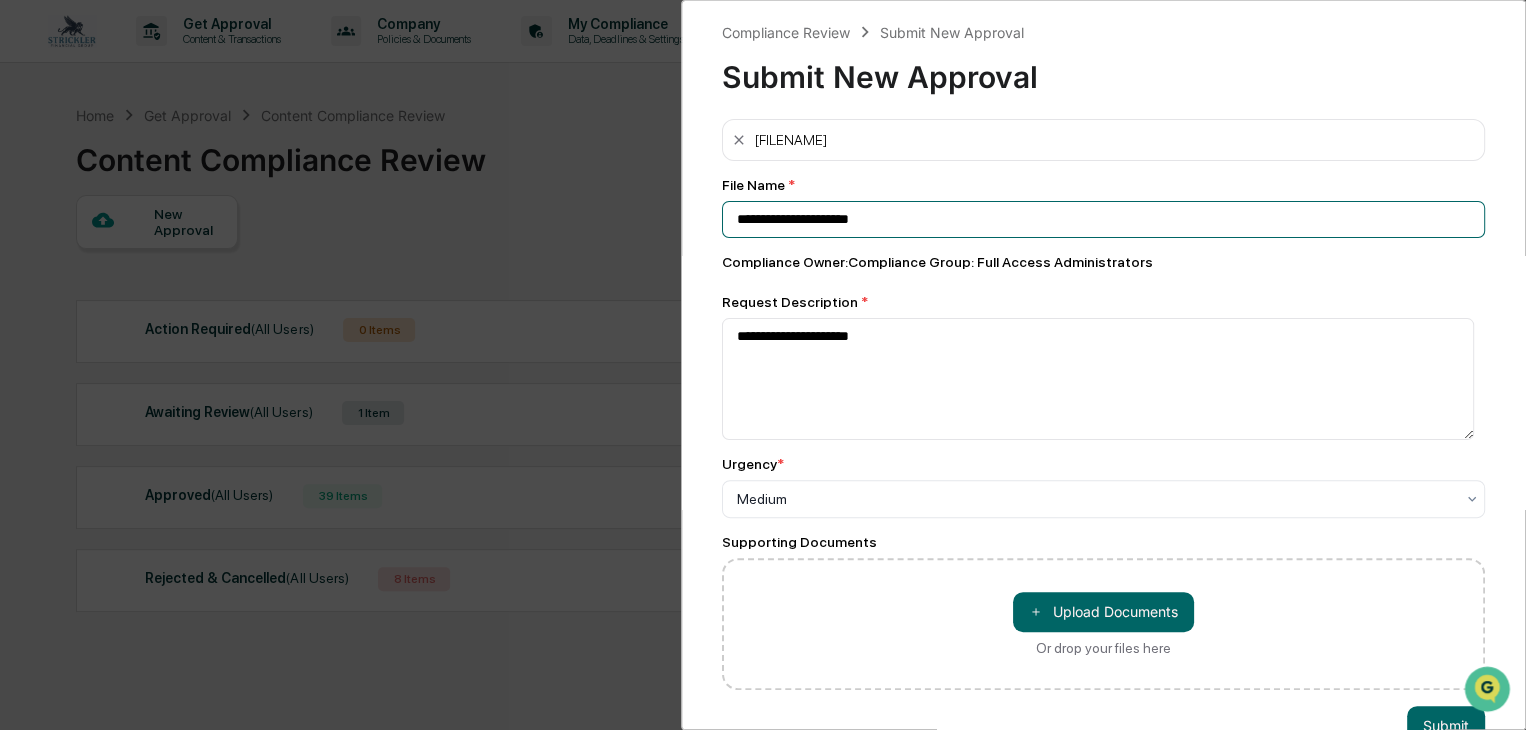 click on "**********" at bounding box center [1103, 219] 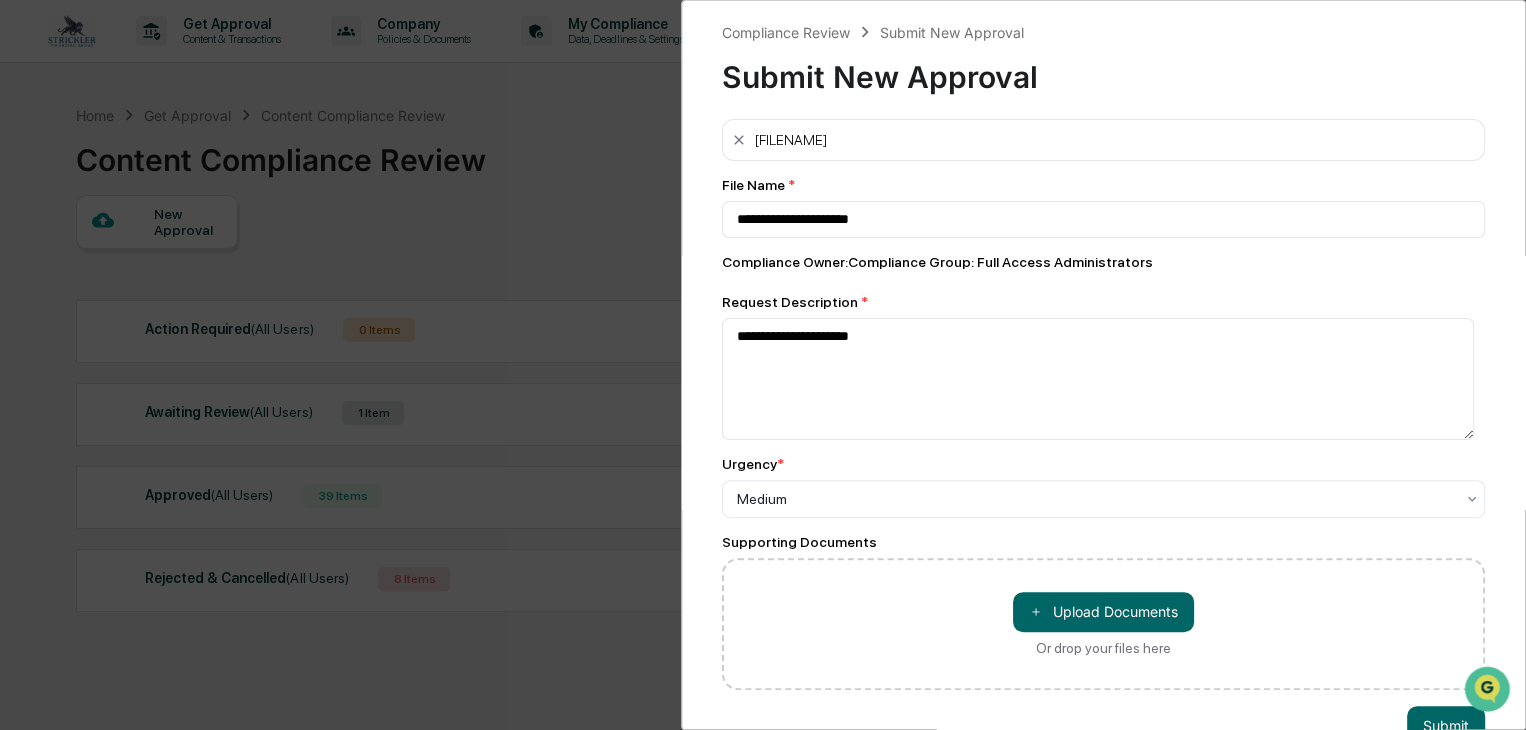 click on "[FILENAME]" at bounding box center (1103, 140) 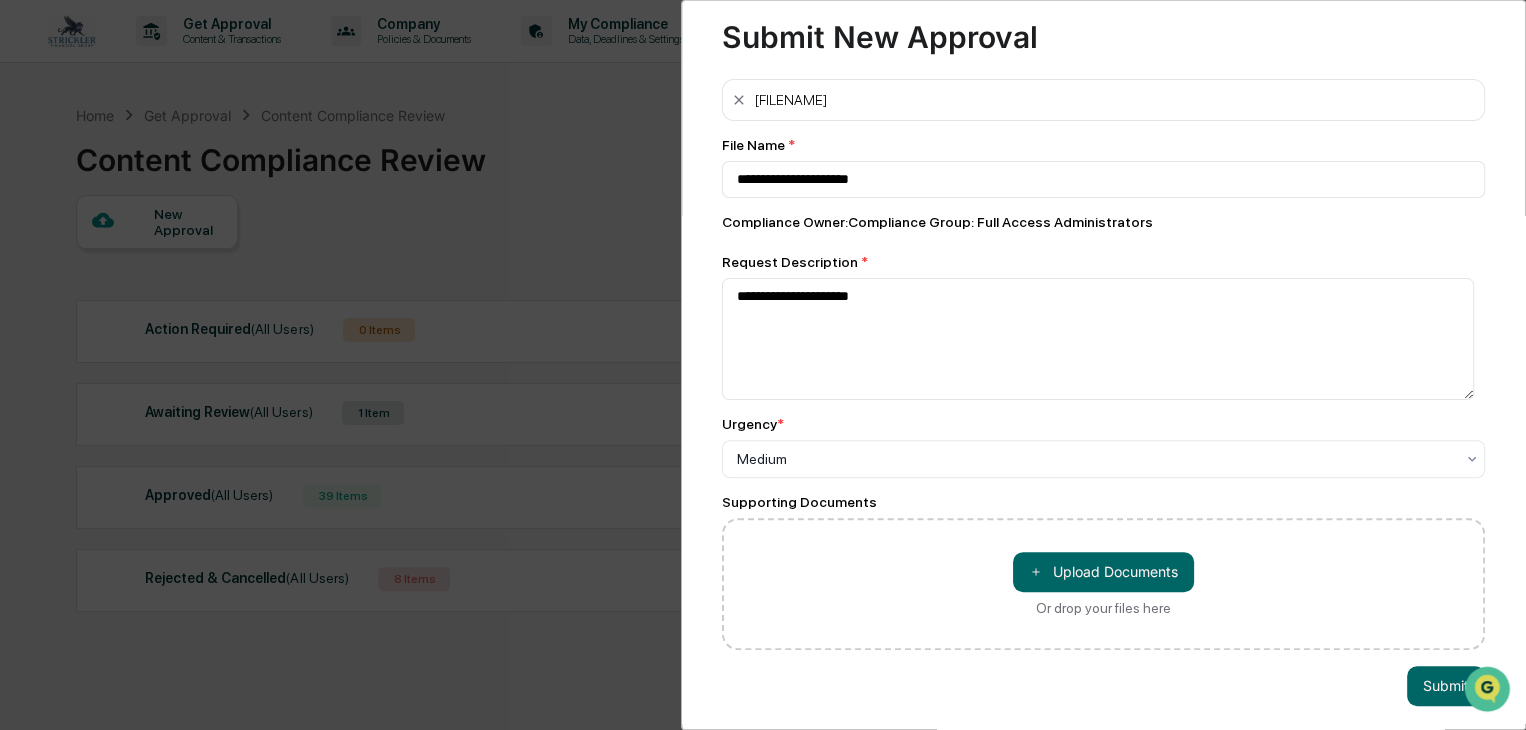 scroll, scrollTop: 62, scrollLeft: 0, axis: vertical 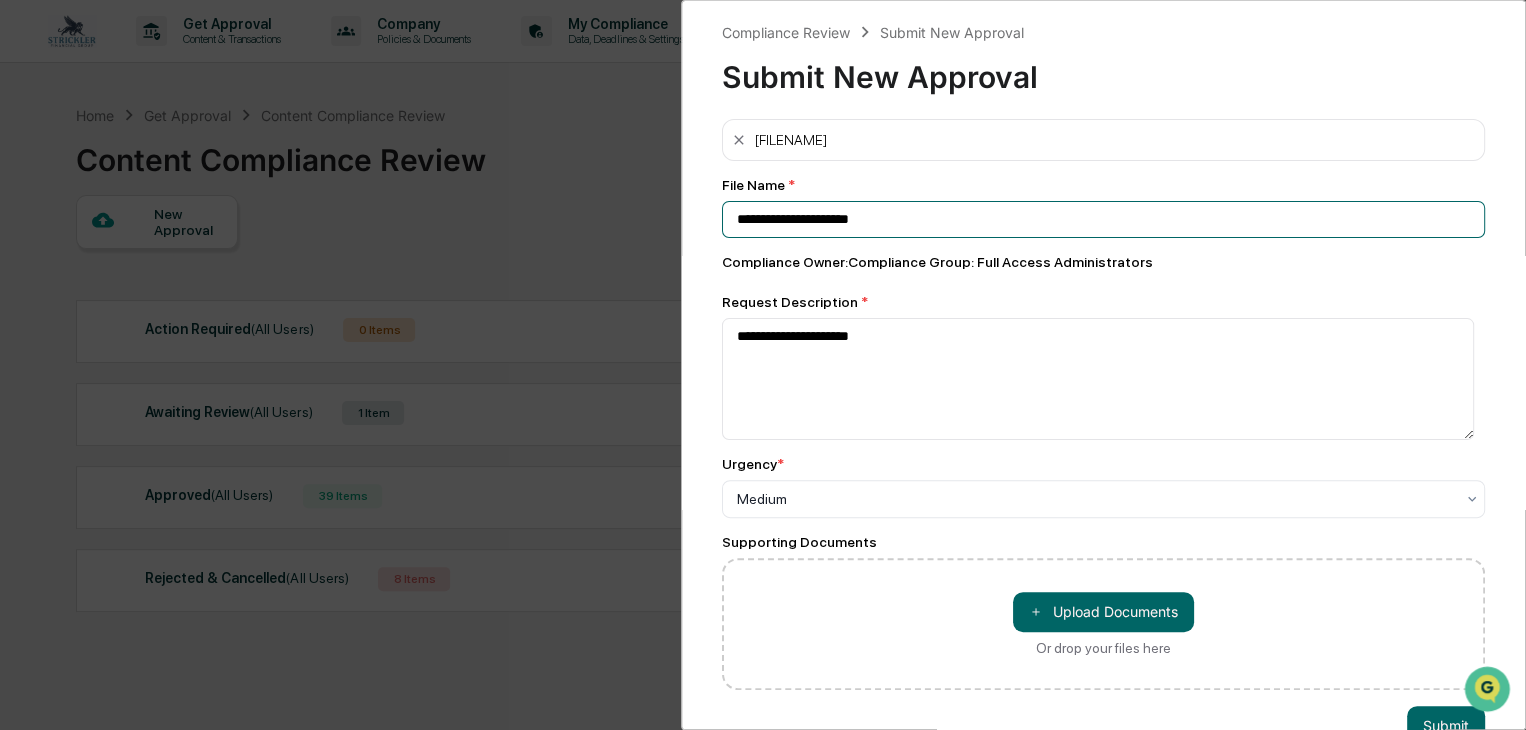 click on "**********" at bounding box center [1103, 219] 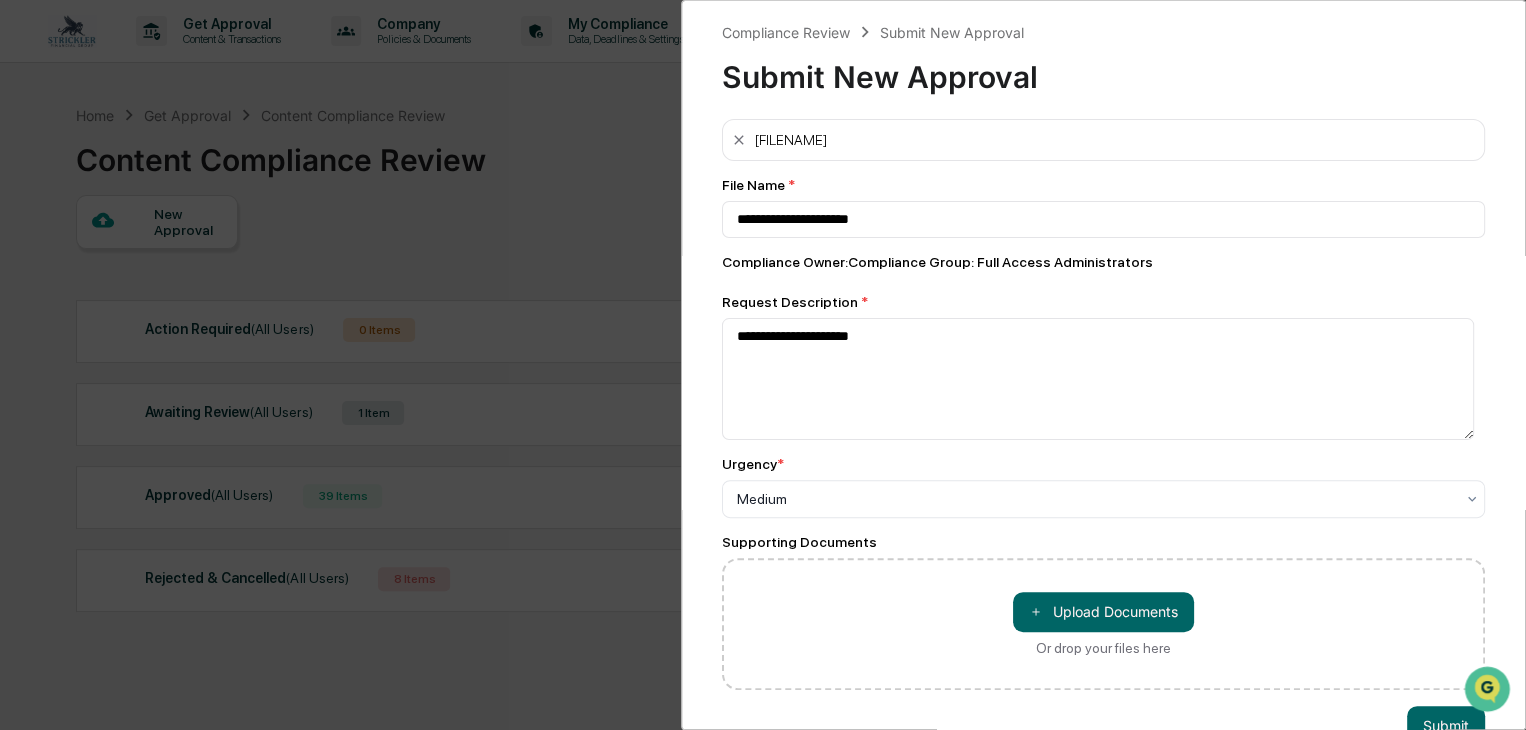 click on "**********" at bounding box center [1103, 404] 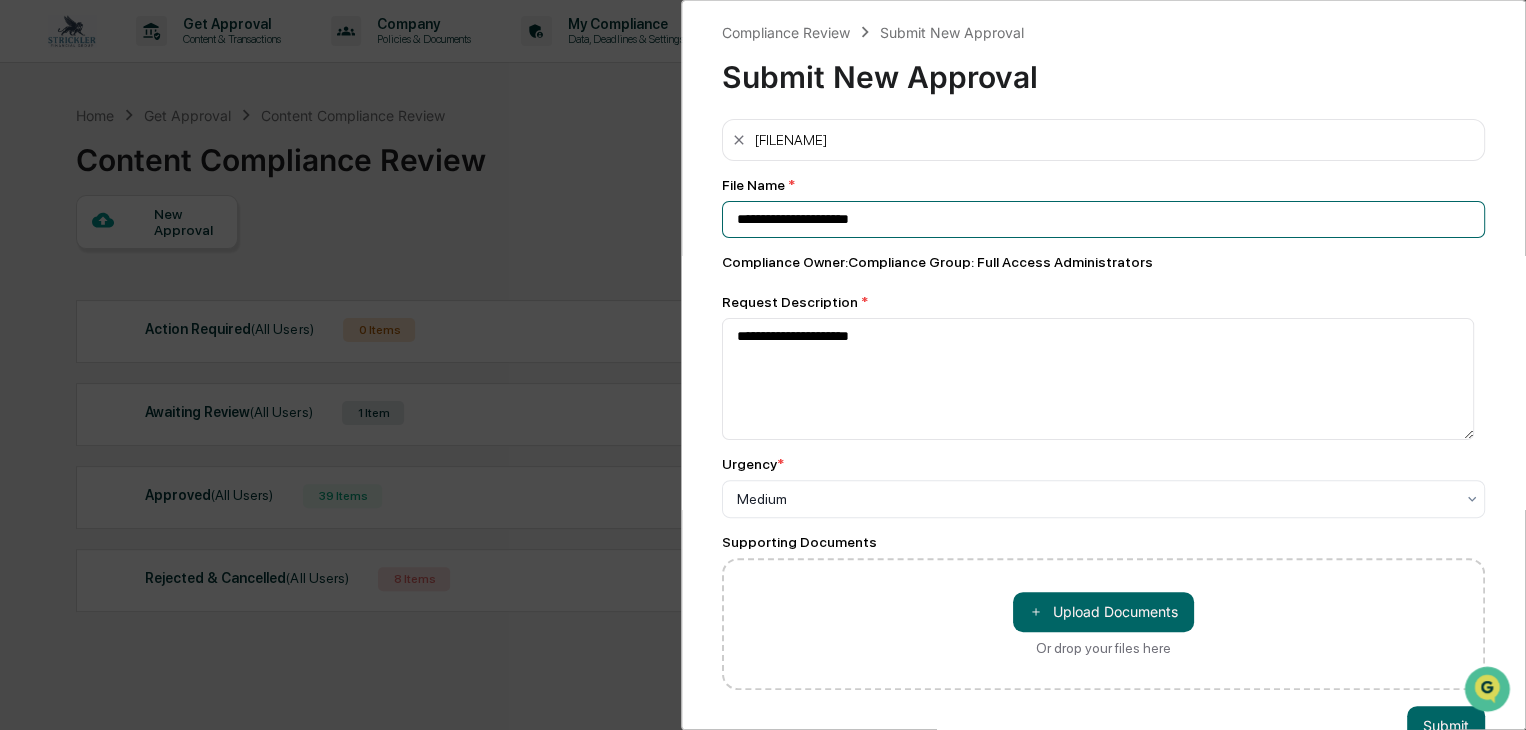 click on "**********" at bounding box center (1103, 219) 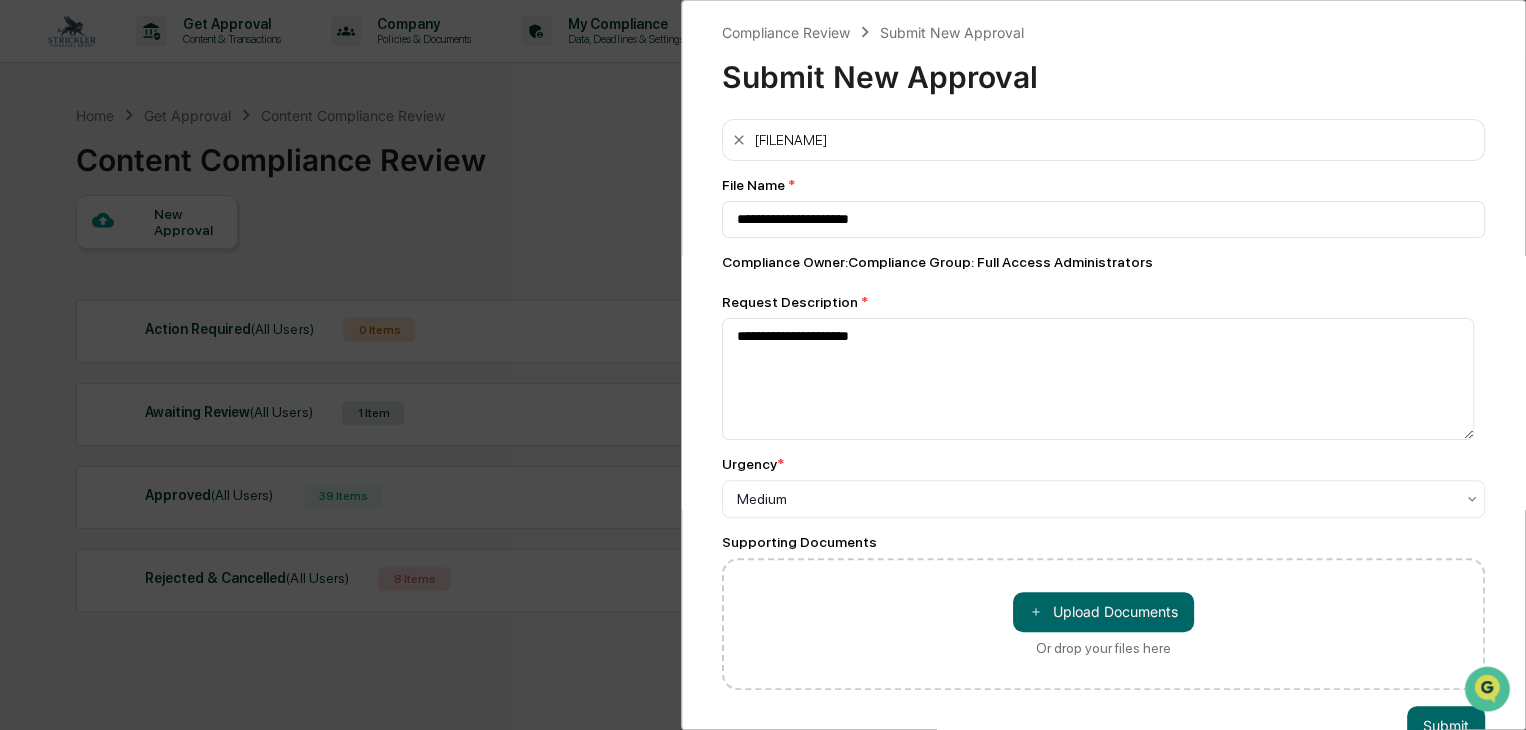 click on "**********" at bounding box center [1103, 404] 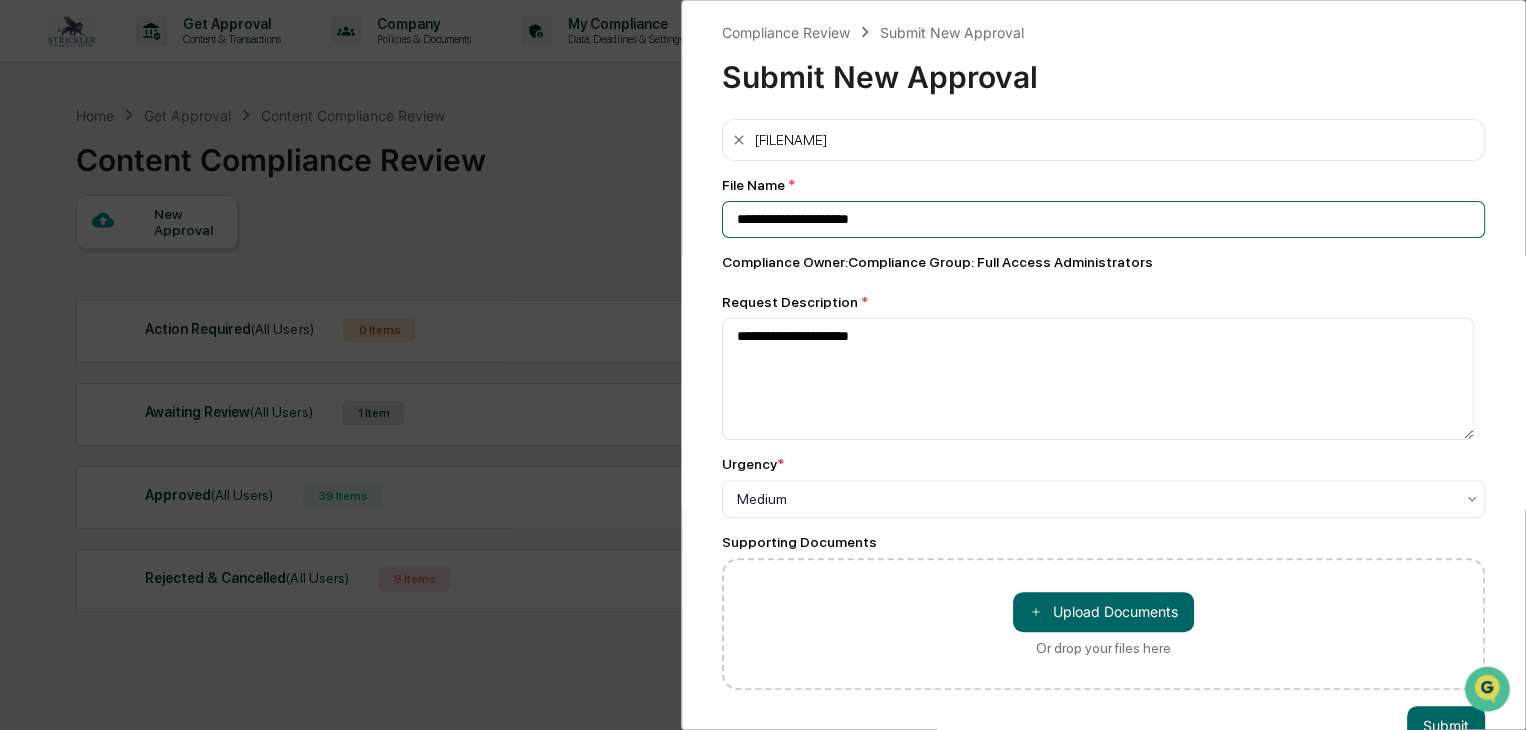 click on "**********" at bounding box center (1103, 219) 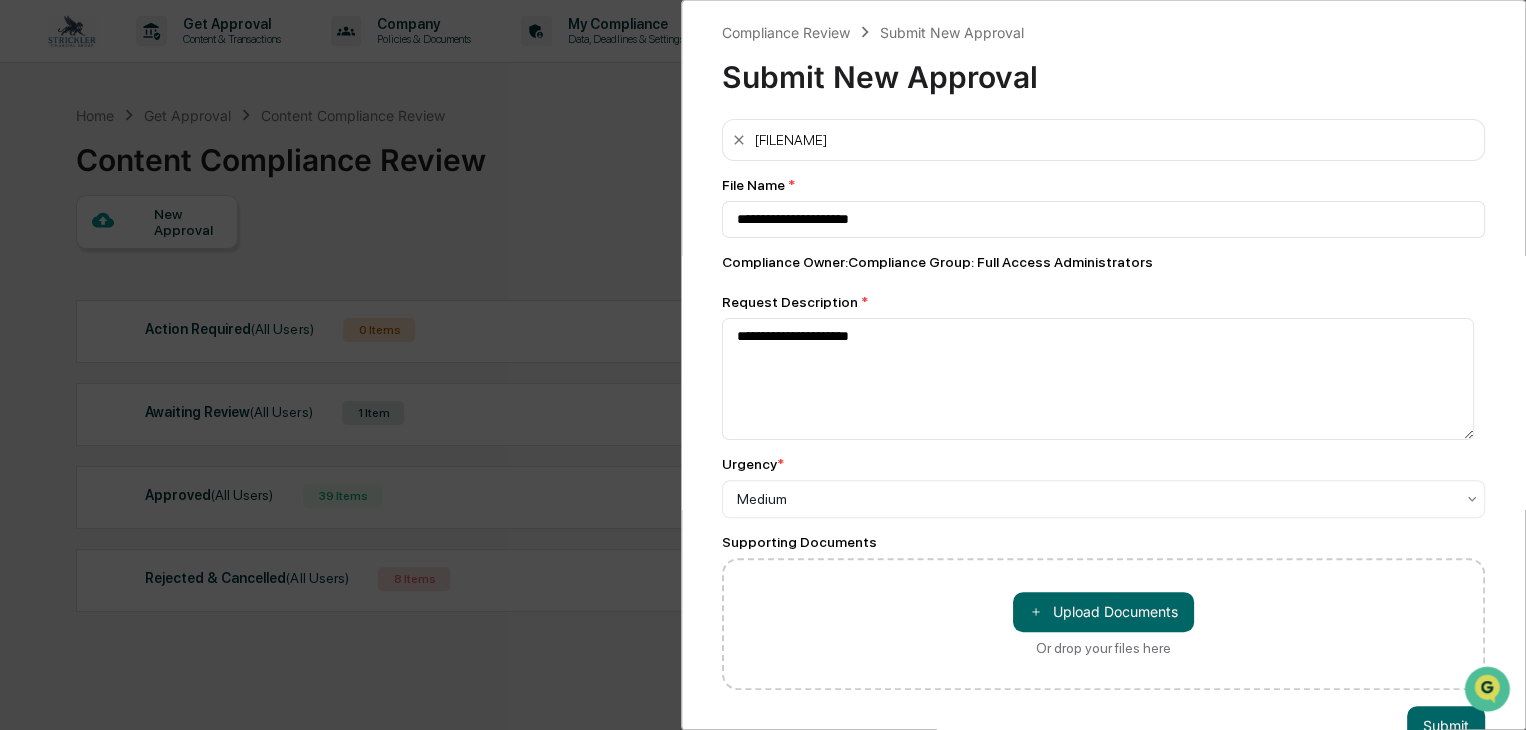 click on "**********" at bounding box center (1103, 404) 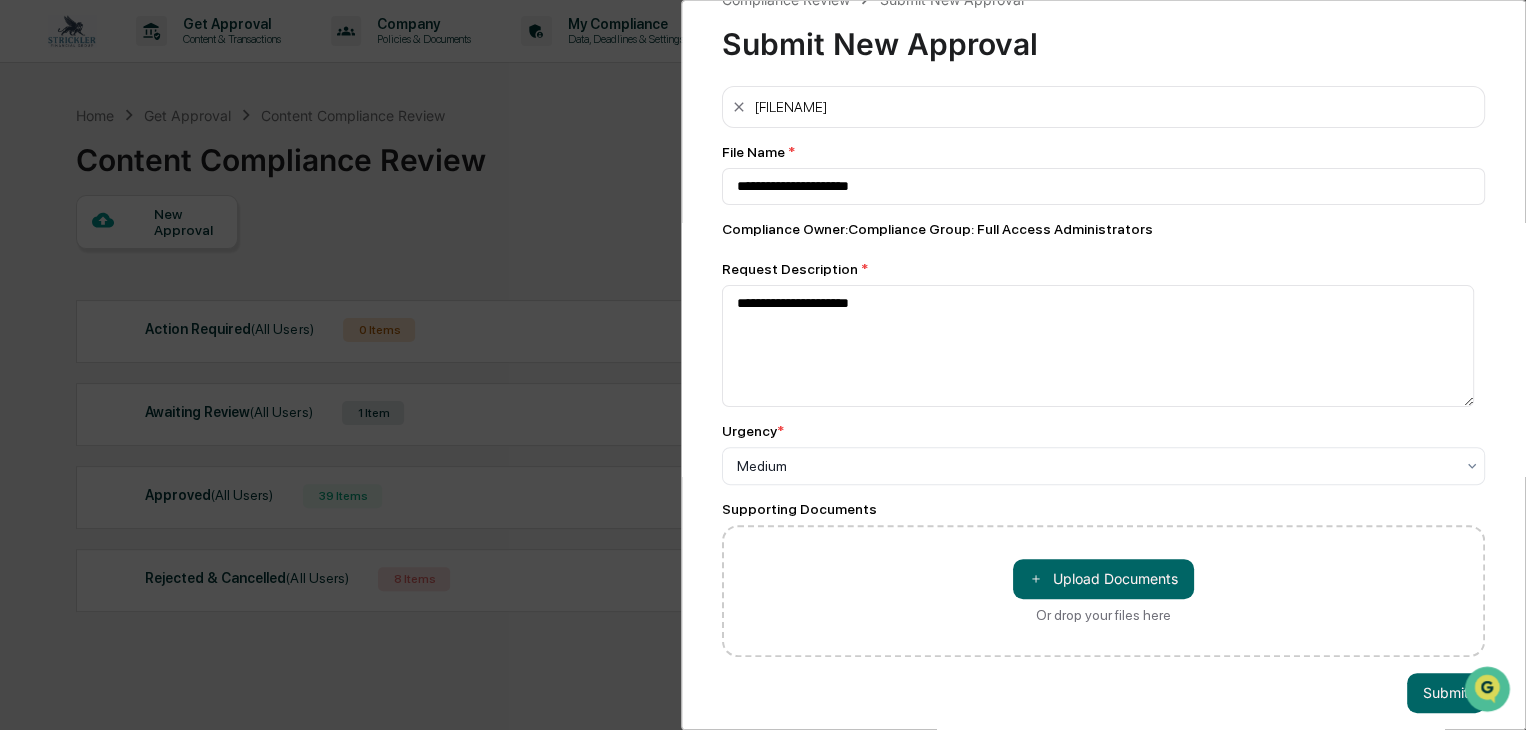 scroll, scrollTop: 62, scrollLeft: 0, axis: vertical 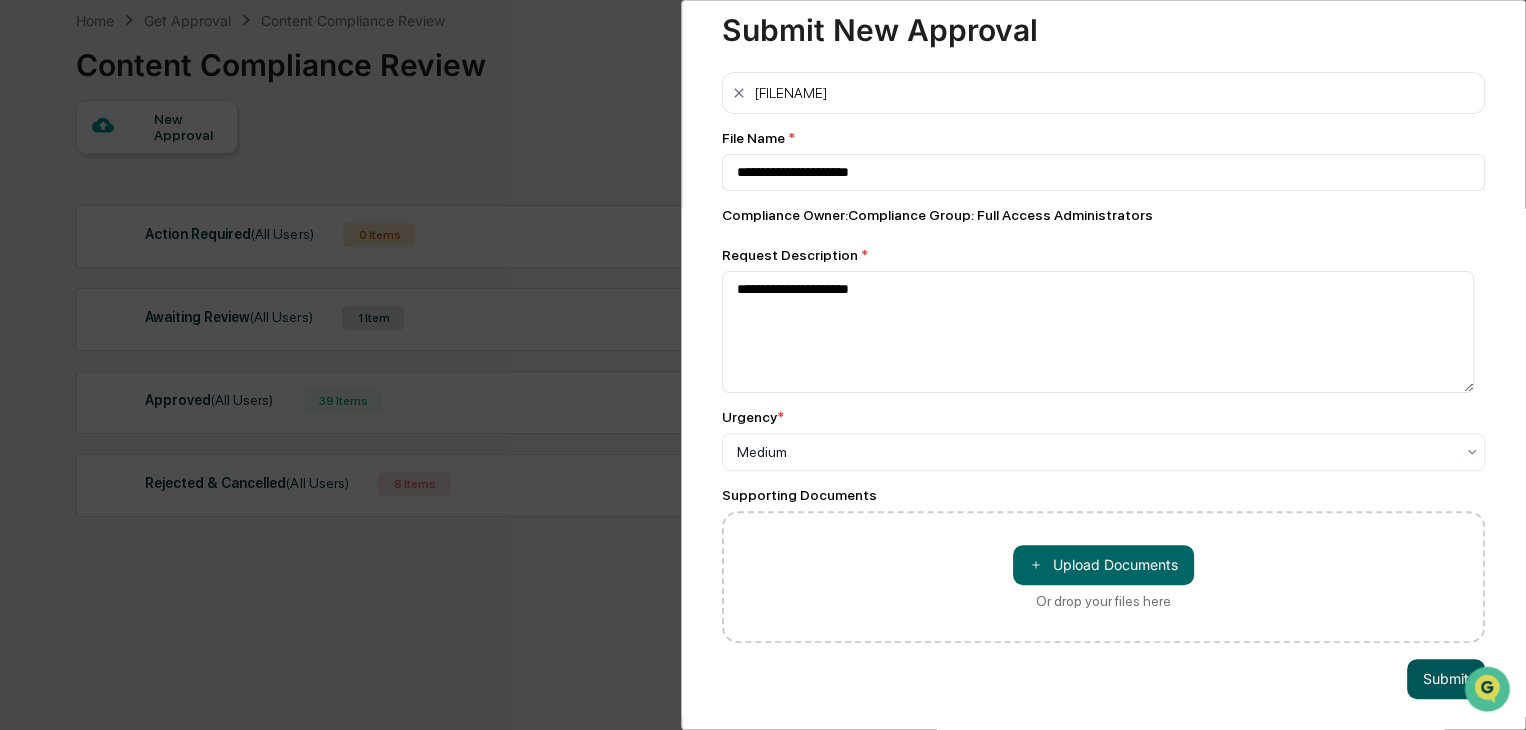 click on "Submit" at bounding box center (1446, 679) 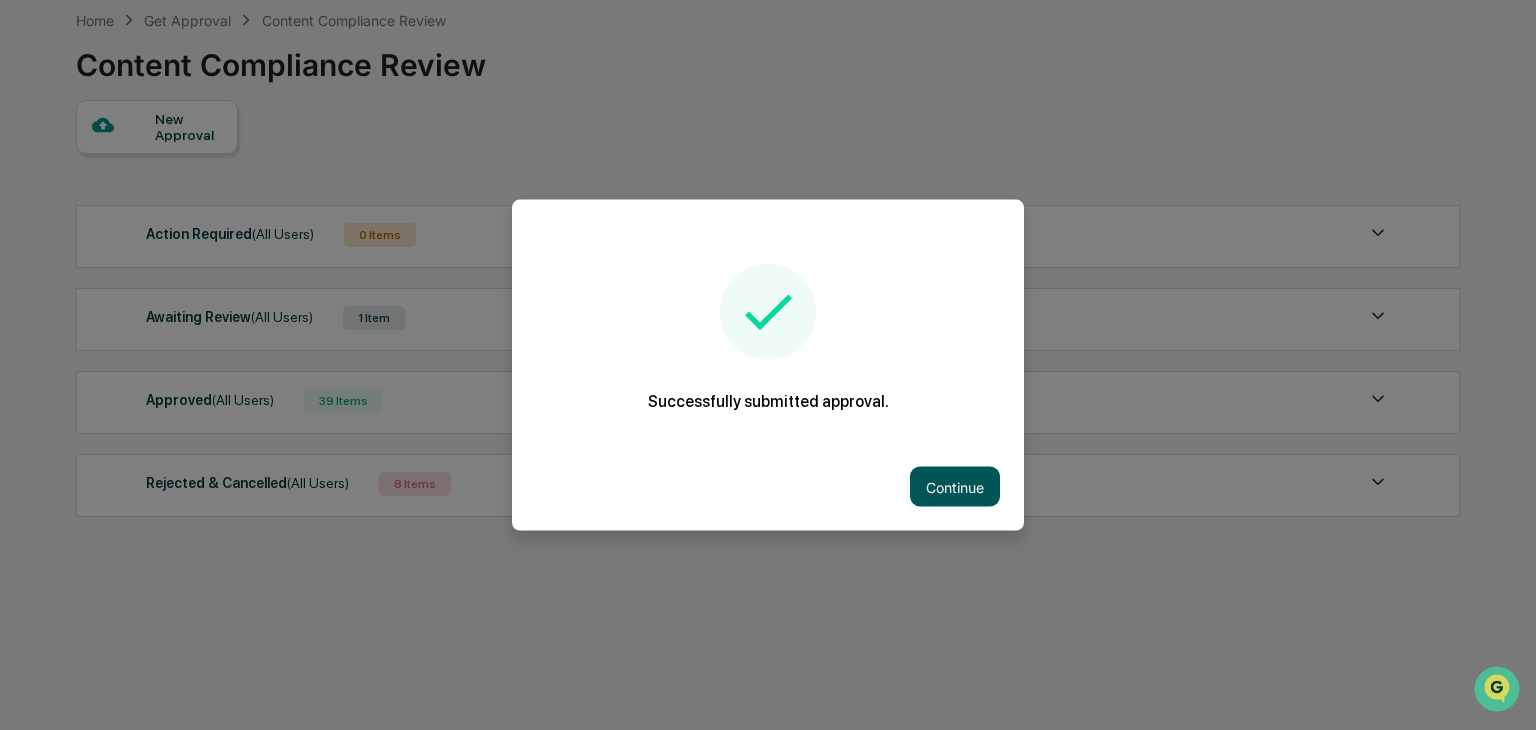 click on "Continue" at bounding box center [955, 487] 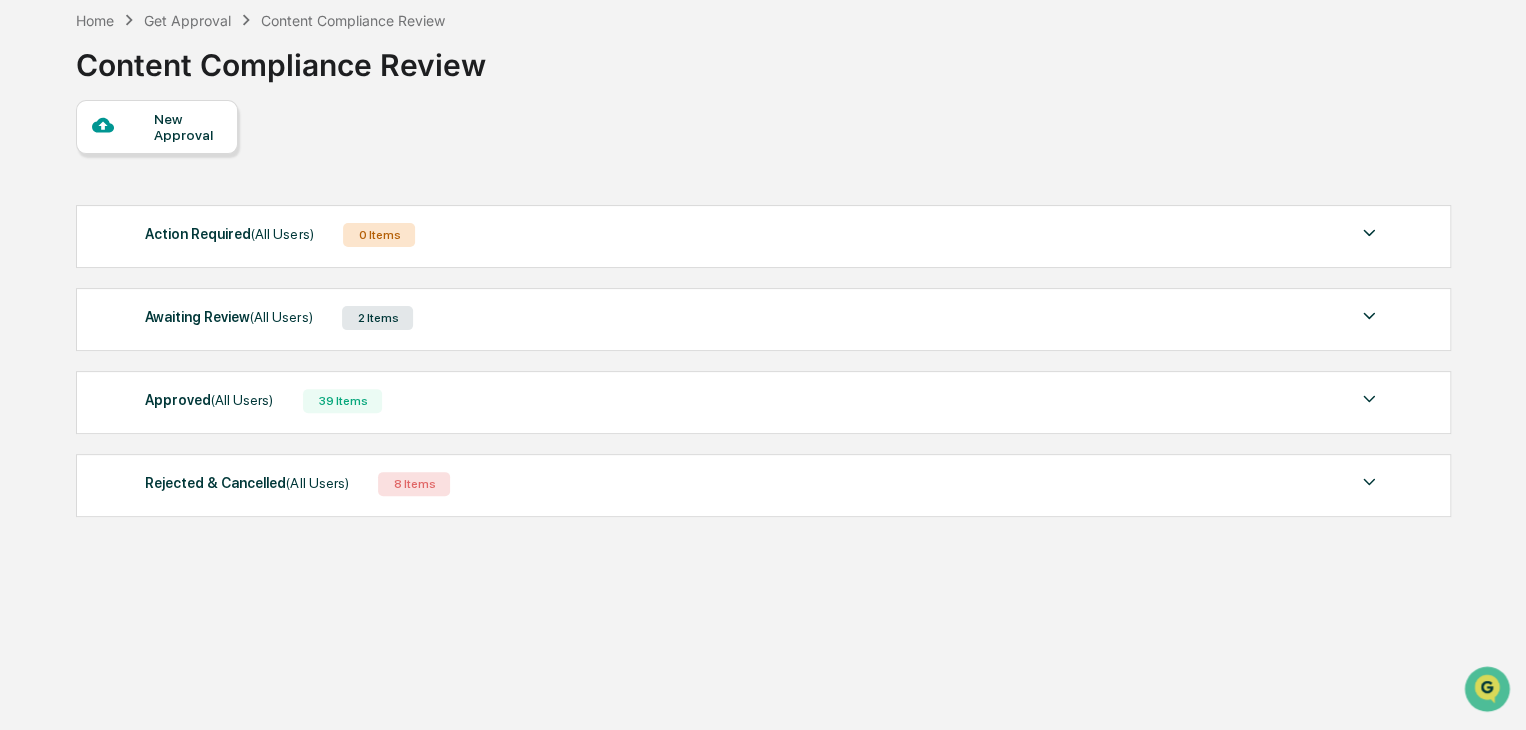 drag, startPoint x: 606, startPoint y: 109, endPoint x: 587, endPoint y: 104, distance: 19.646883 